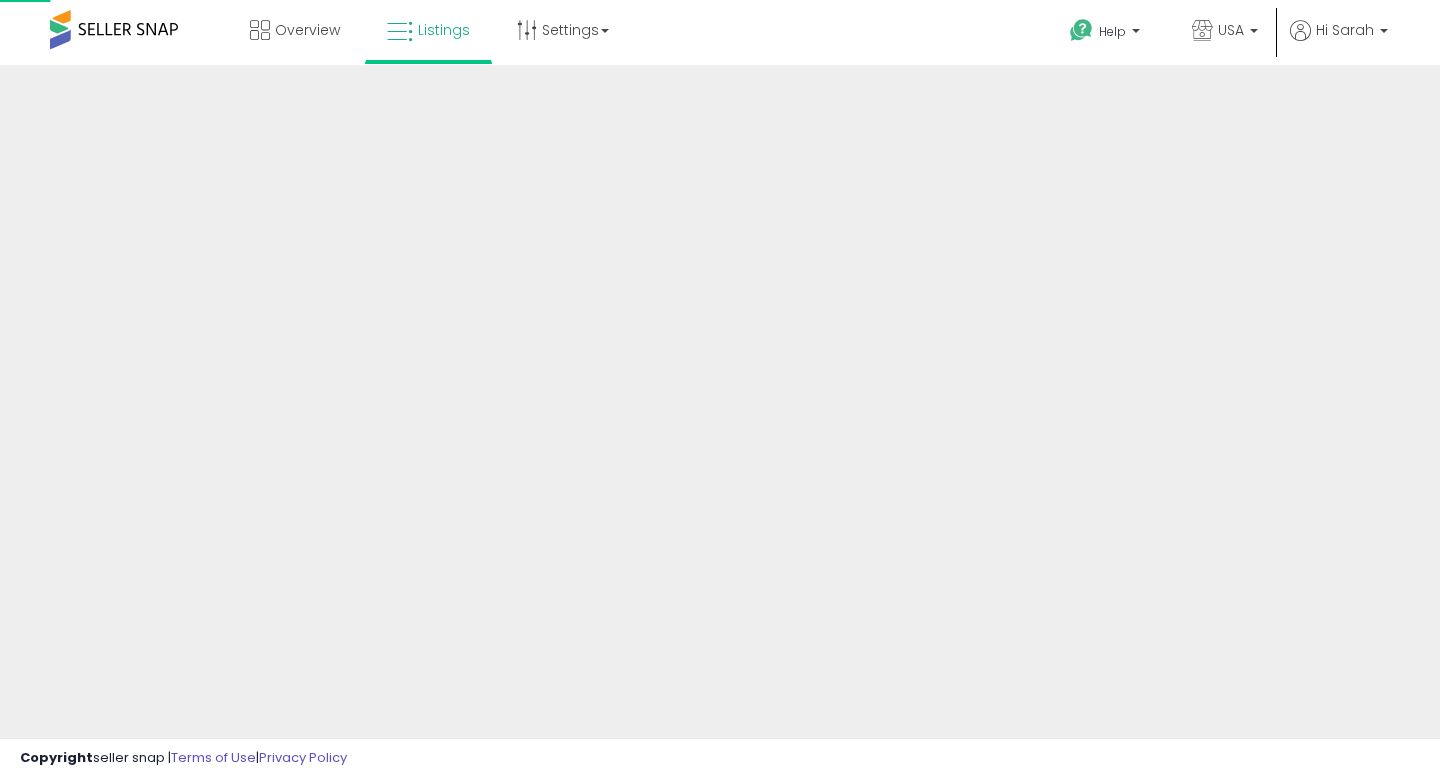 scroll, scrollTop: 0, scrollLeft: 0, axis: both 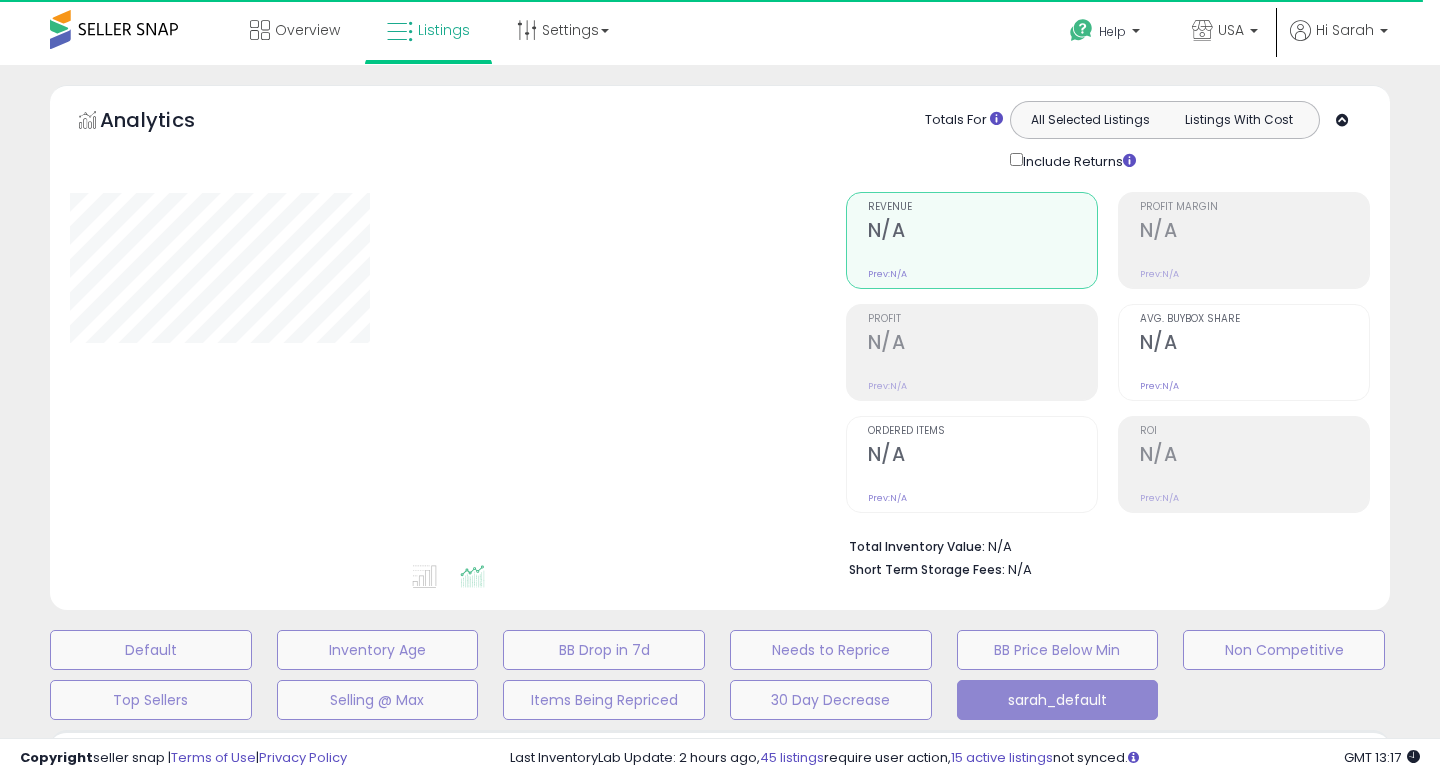 type on "**********" 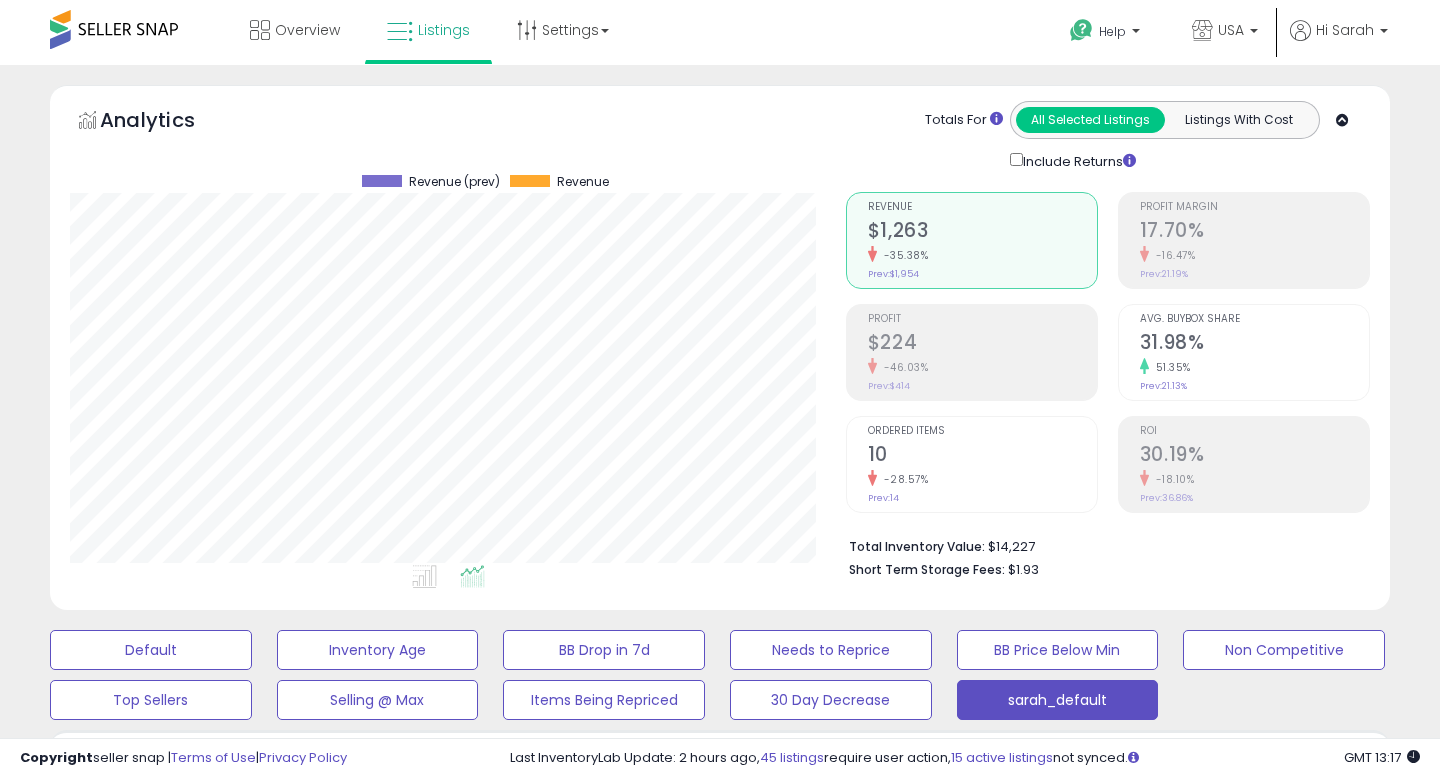 scroll, scrollTop: 999590, scrollLeft: 999224, axis: both 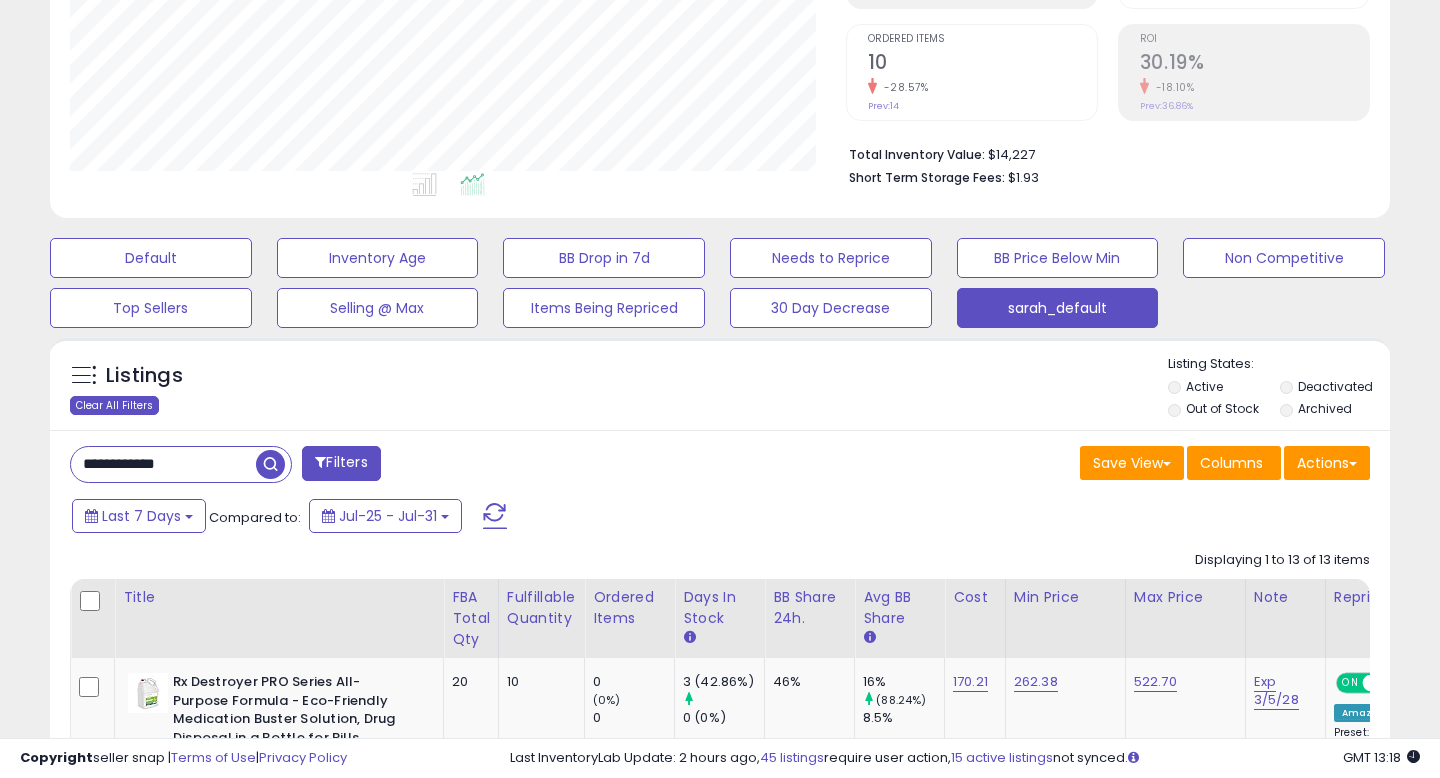 click on "Clear All Filters" at bounding box center [114, 405] 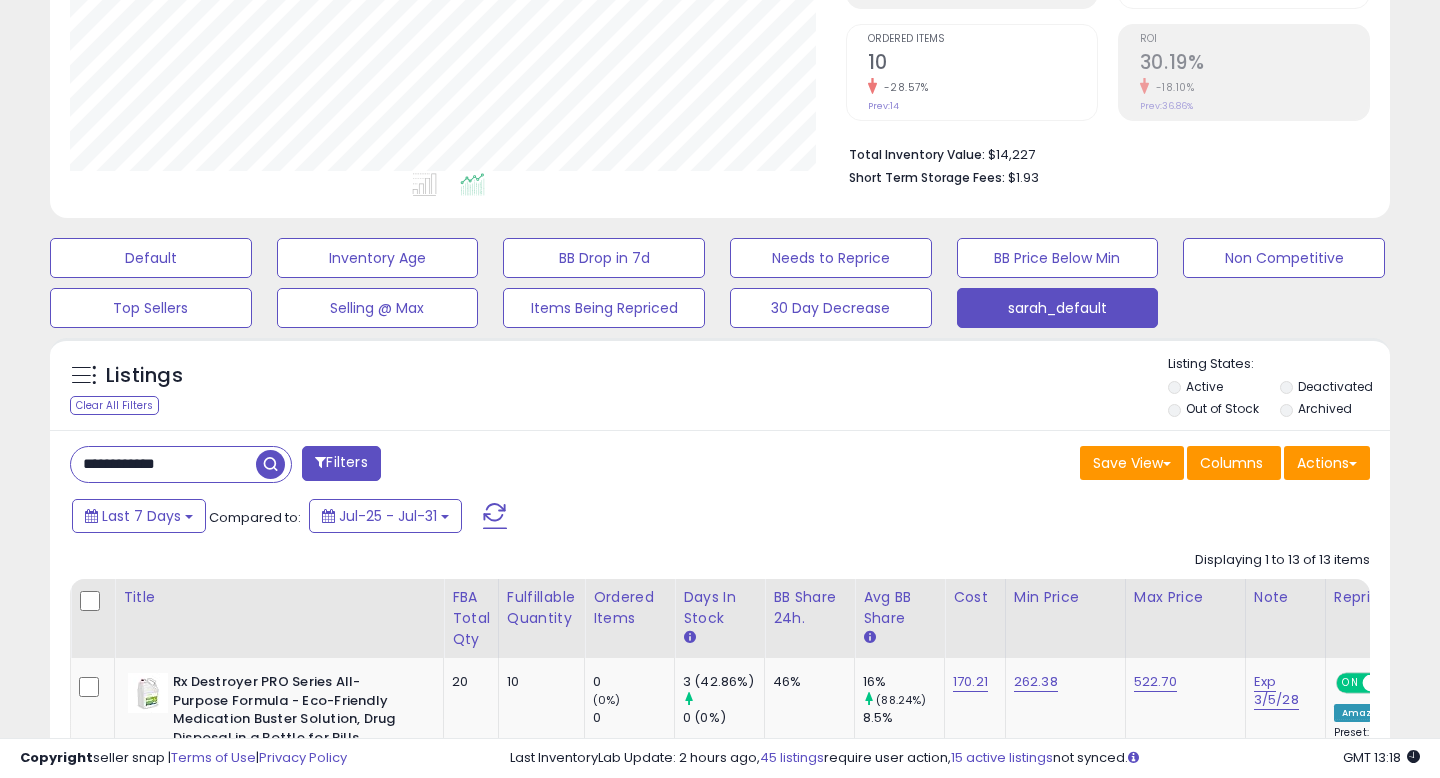 type 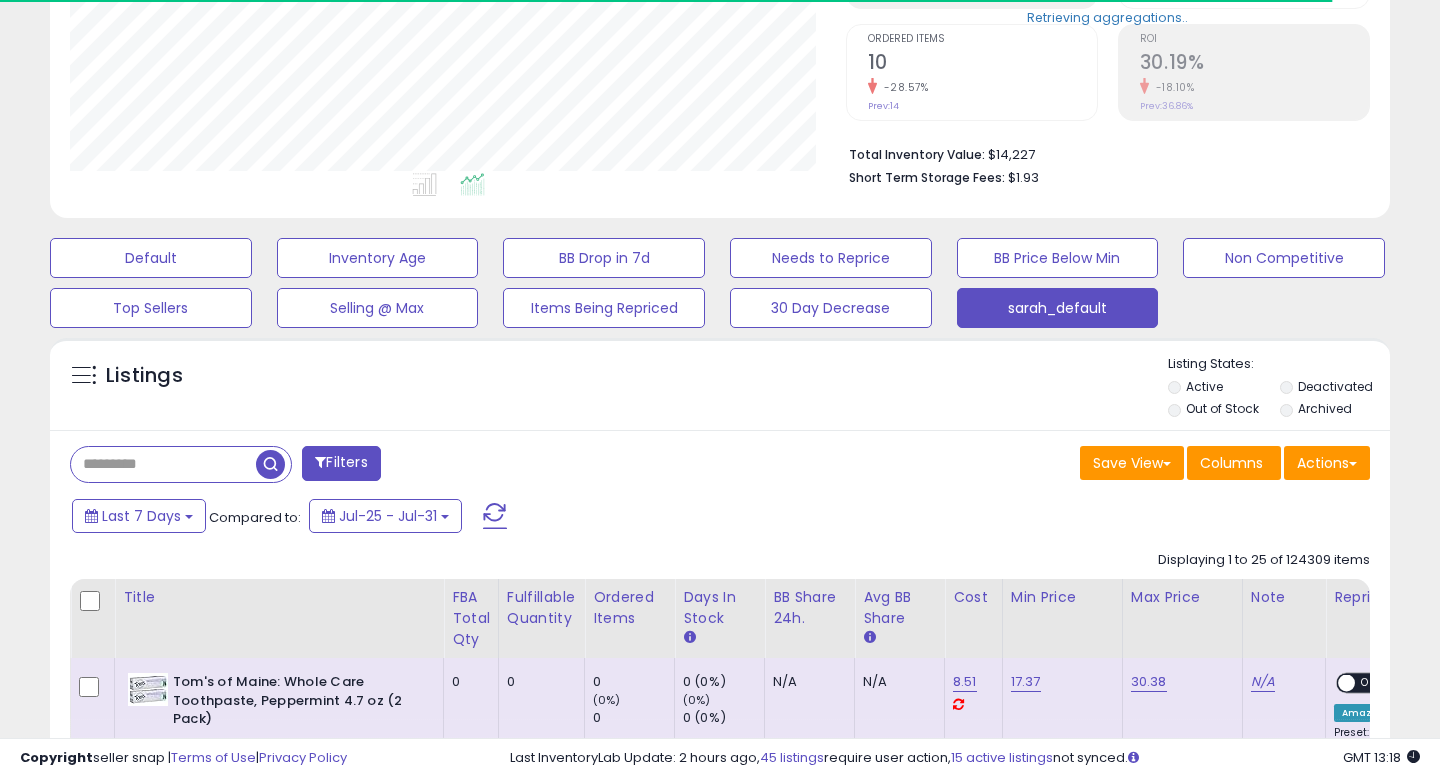 scroll, scrollTop: 999590, scrollLeft: 999224, axis: both 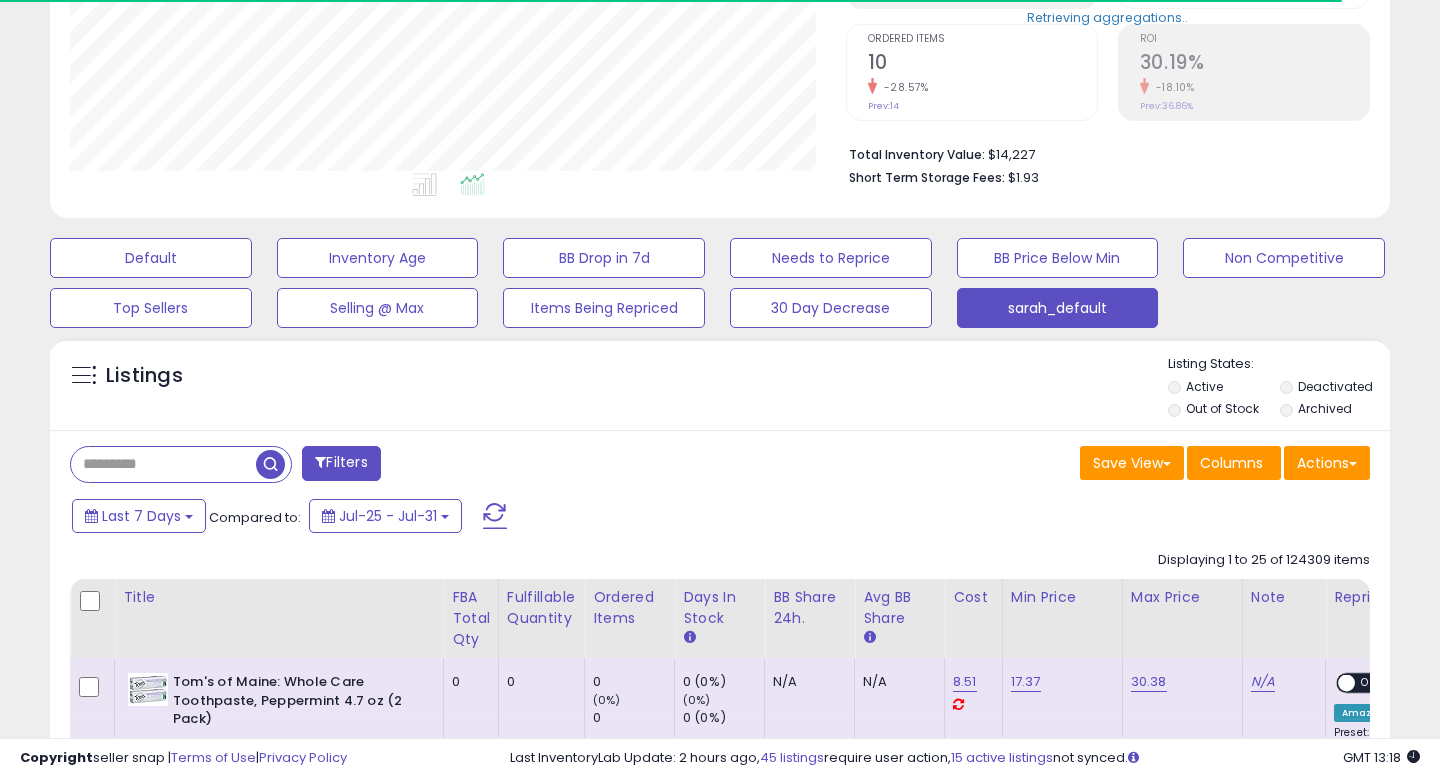 click on "Filters" at bounding box center [341, 463] 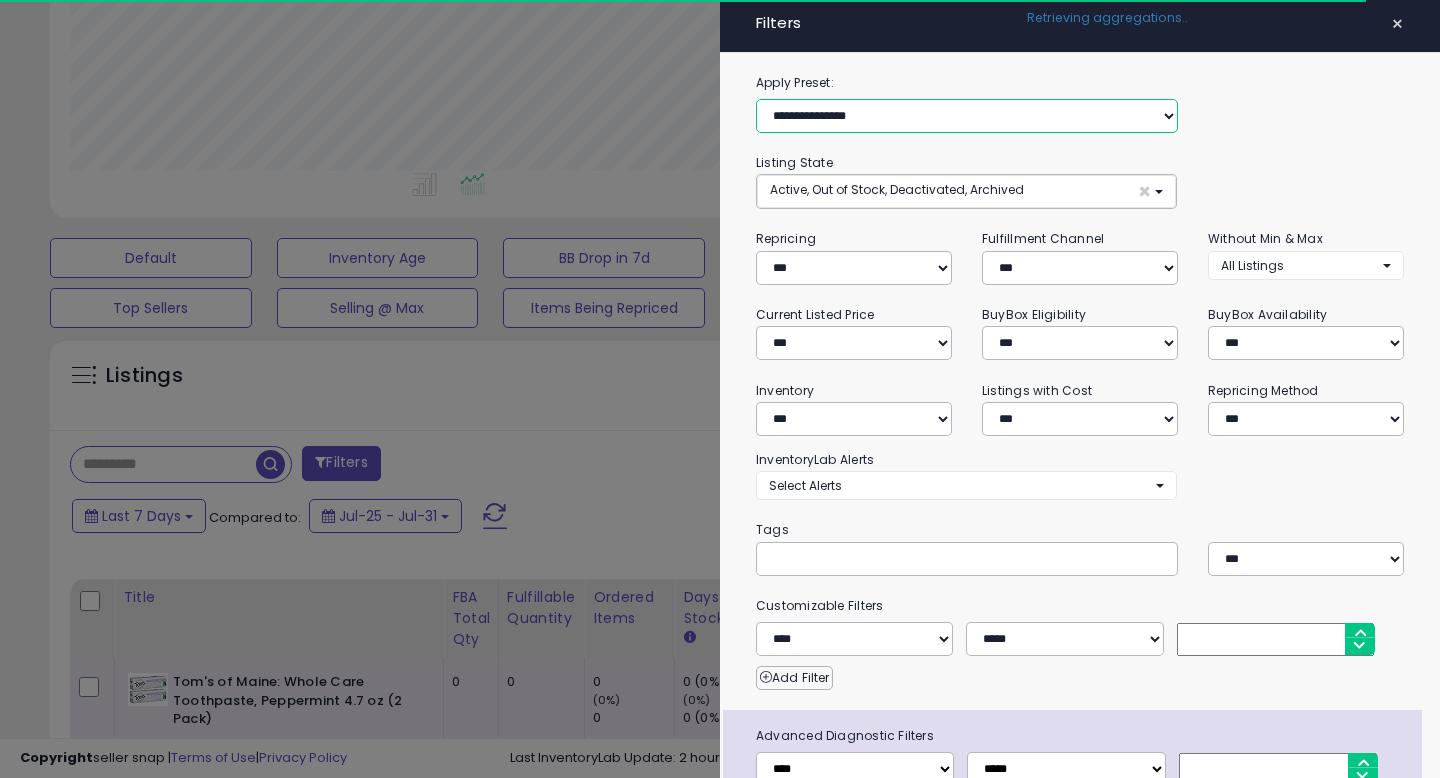 click on "**********" at bounding box center (967, 116) 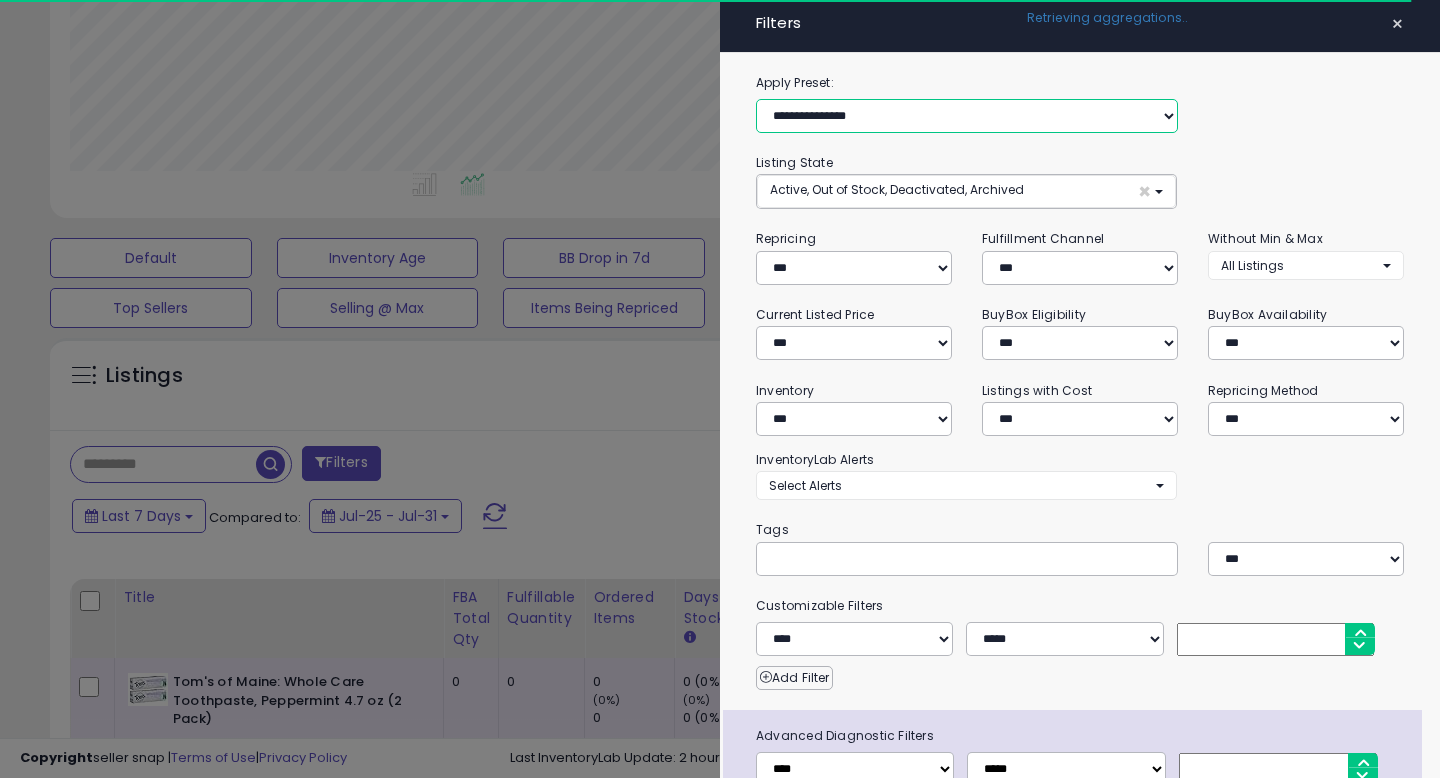 select on "**********" 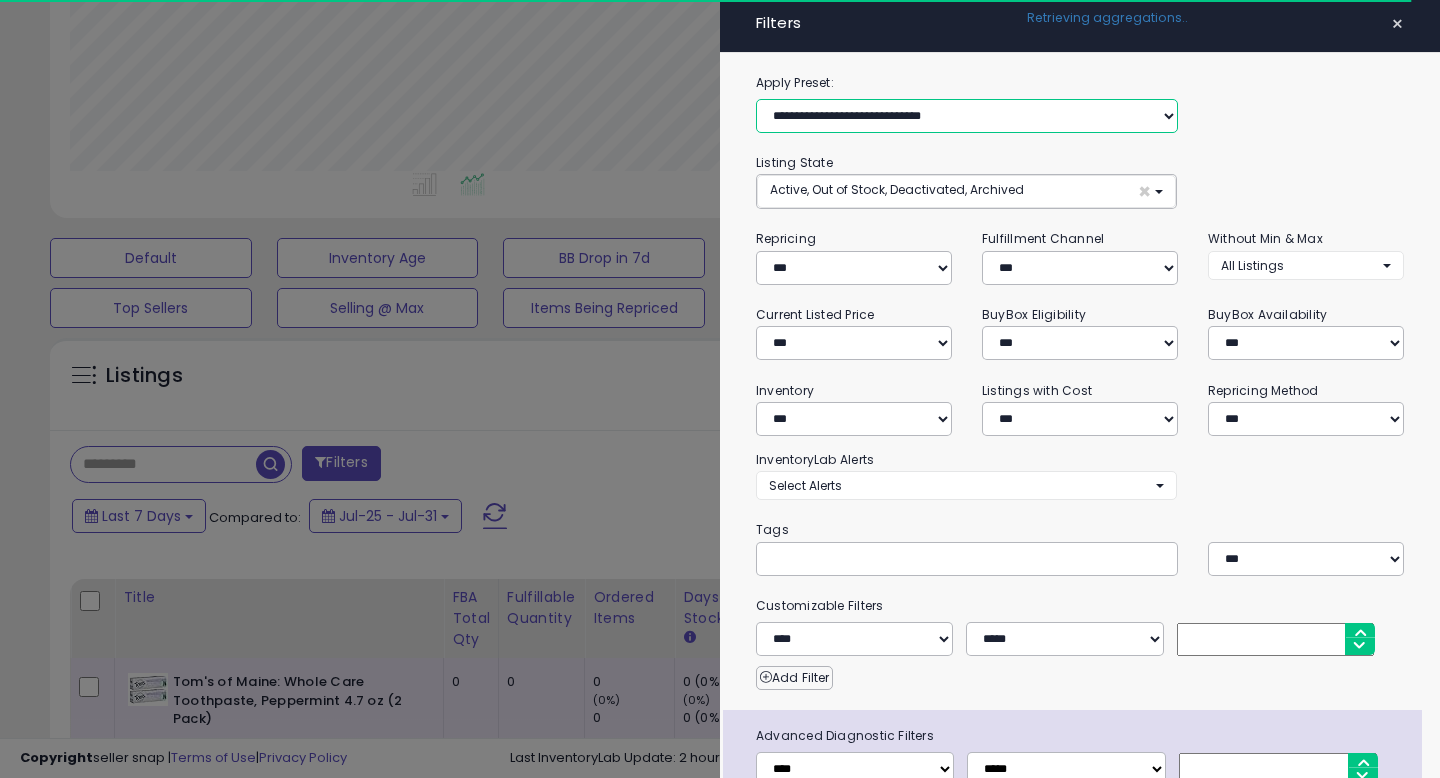select on "***" 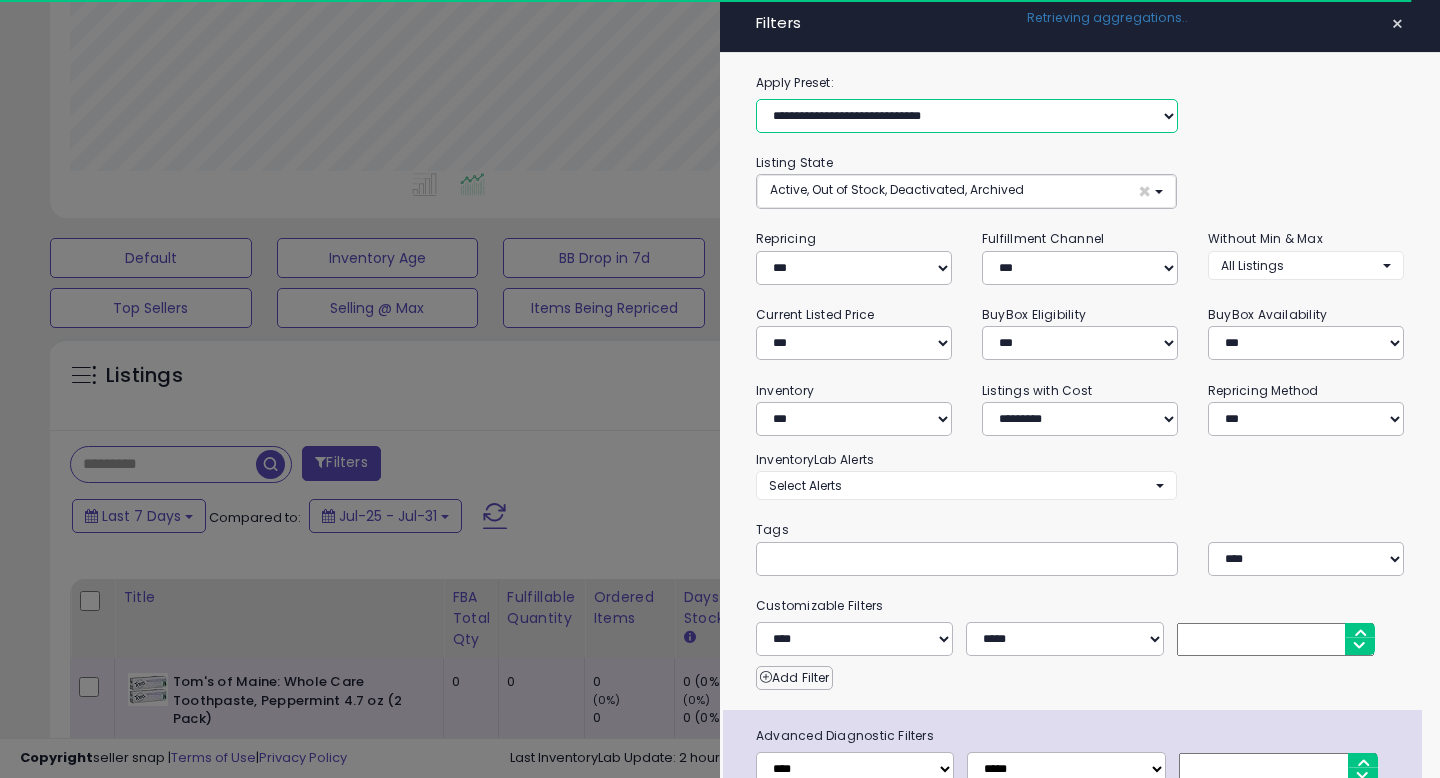 select on "*" 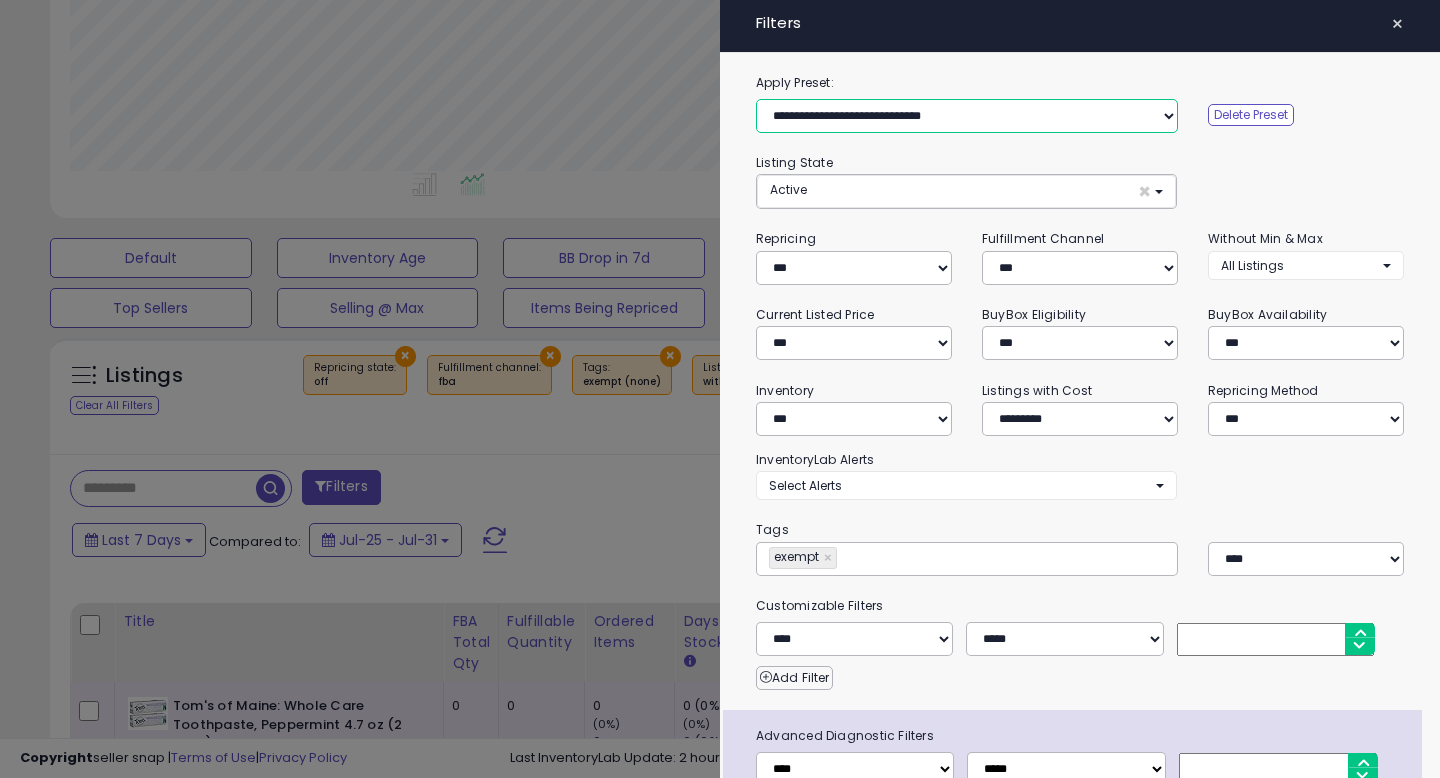 scroll, scrollTop: 130, scrollLeft: 0, axis: vertical 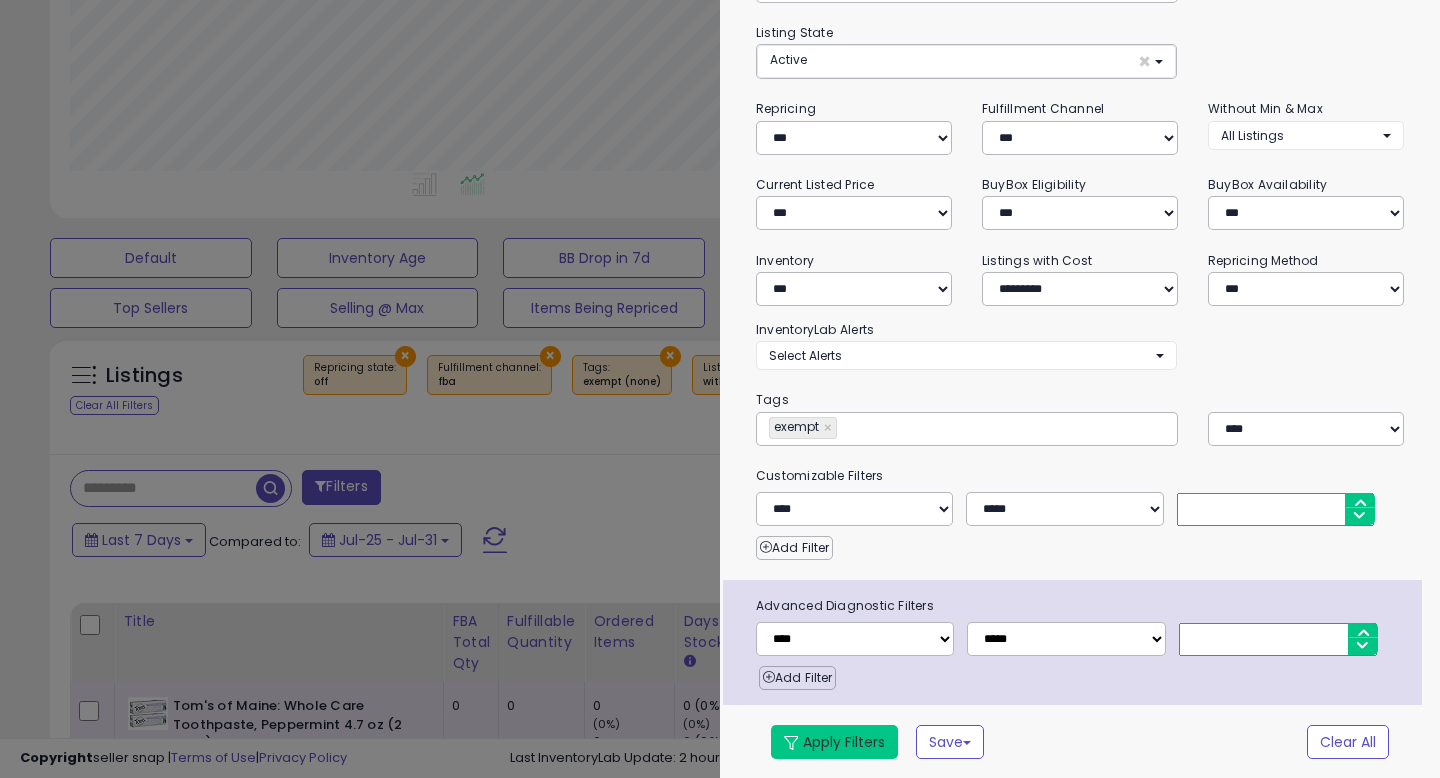 click on "Apply Filters" at bounding box center [834, 742] 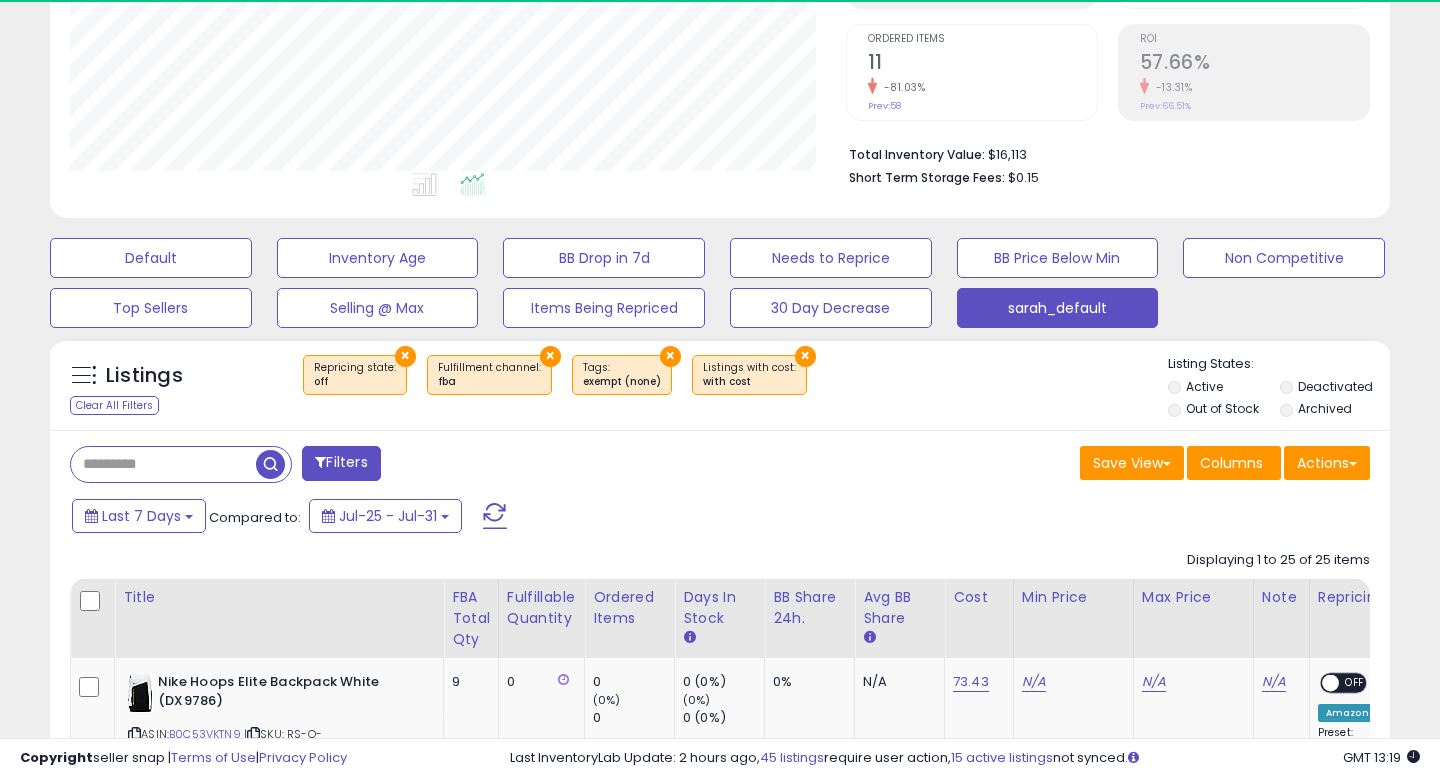 scroll, scrollTop: 999590, scrollLeft: 999224, axis: both 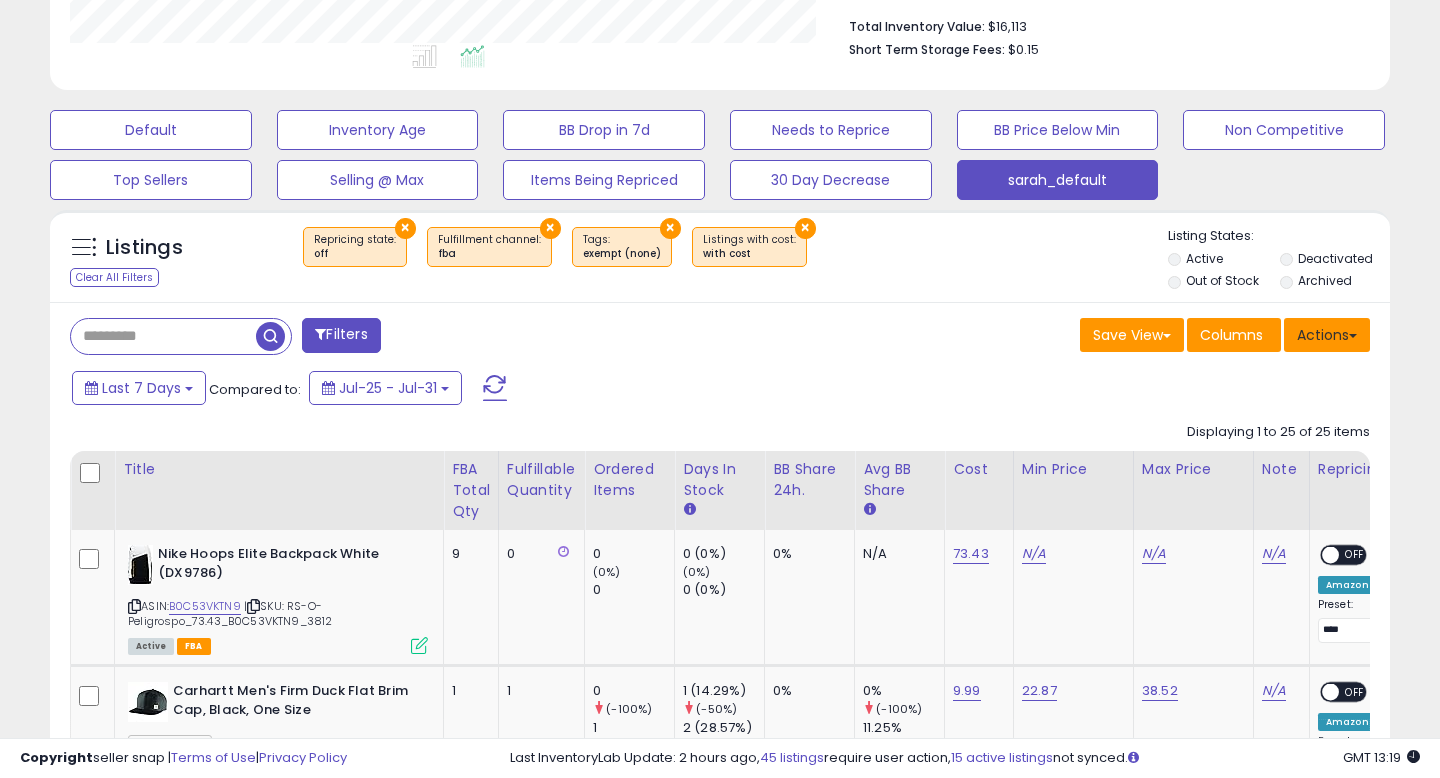 click on "Actions" at bounding box center (1327, 335) 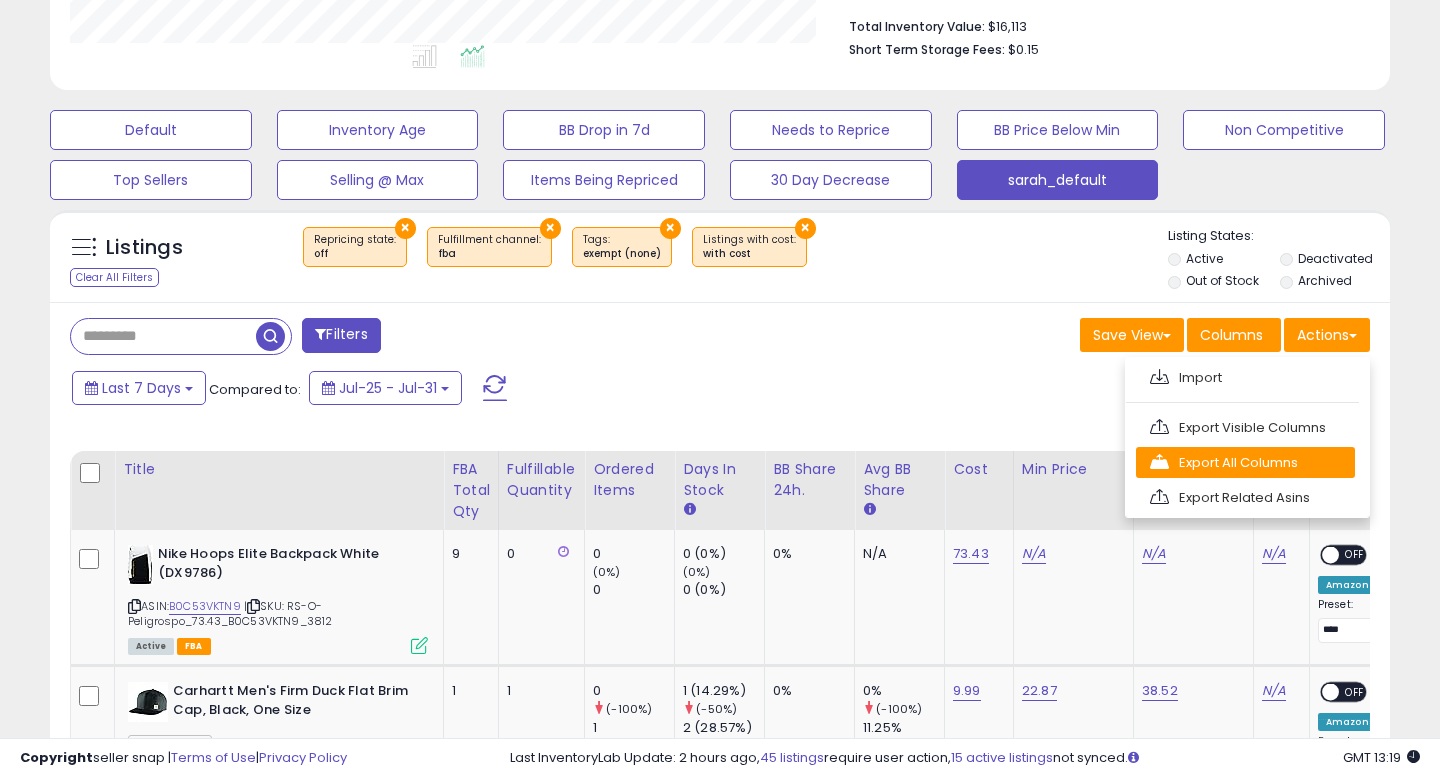 click on "Export All Columns" at bounding box center (1245, 462) 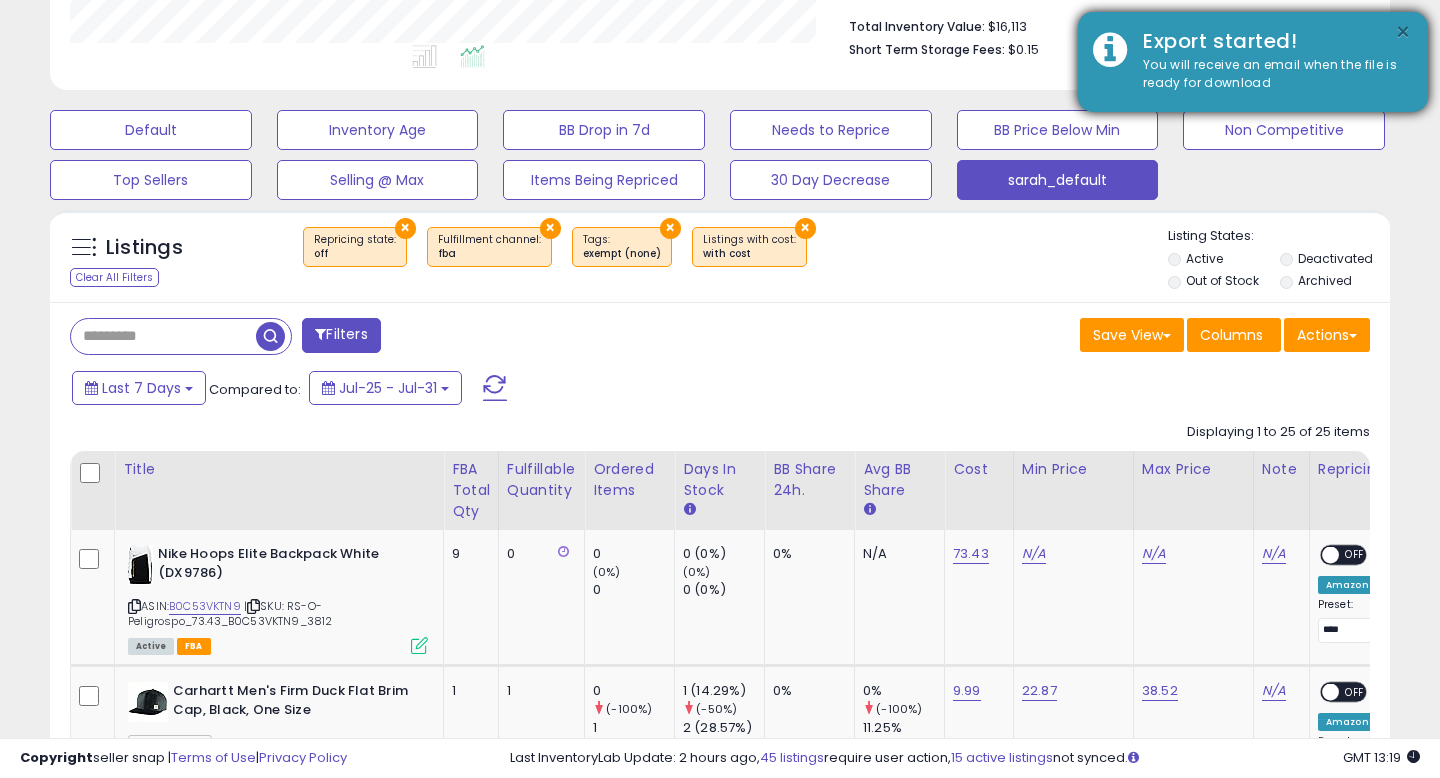 click on "×" at bounding box center [1403, 32] 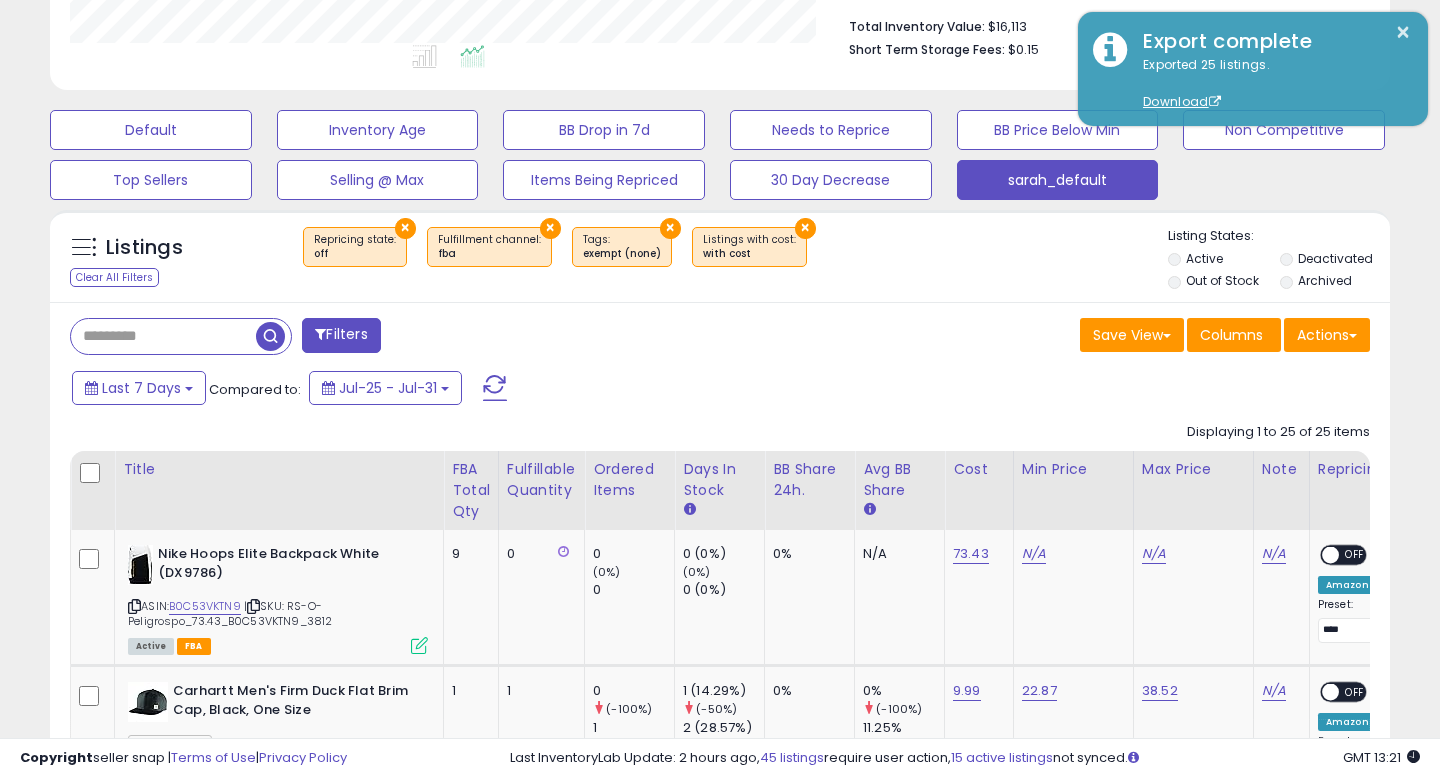 click on "Last 7 Days
Compared to:
Jul-25 - Jul-31" at bounding box center [554, 390] 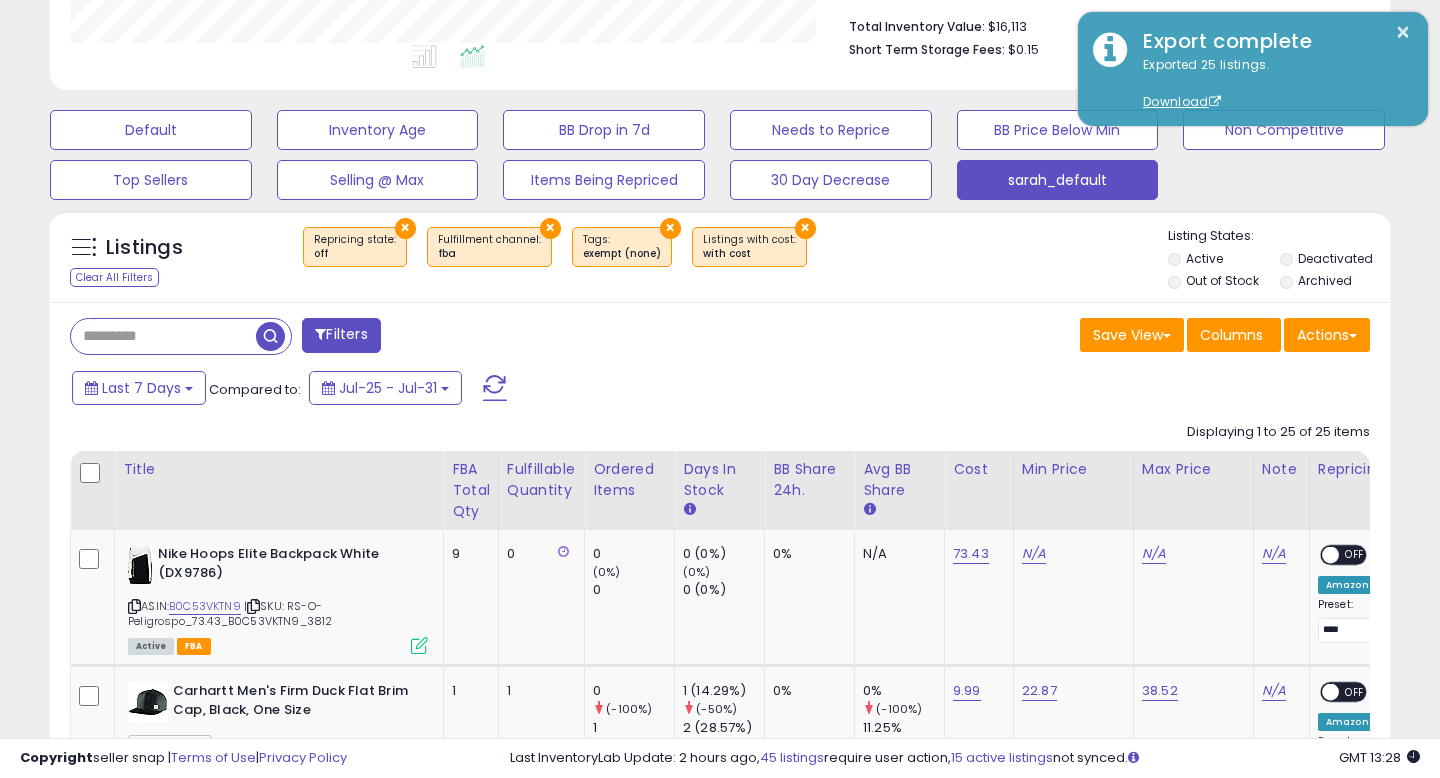 click on "×
Repricing state :
off
×
Fulfillment channel :
fba
×" at bounding box center [723, 255] 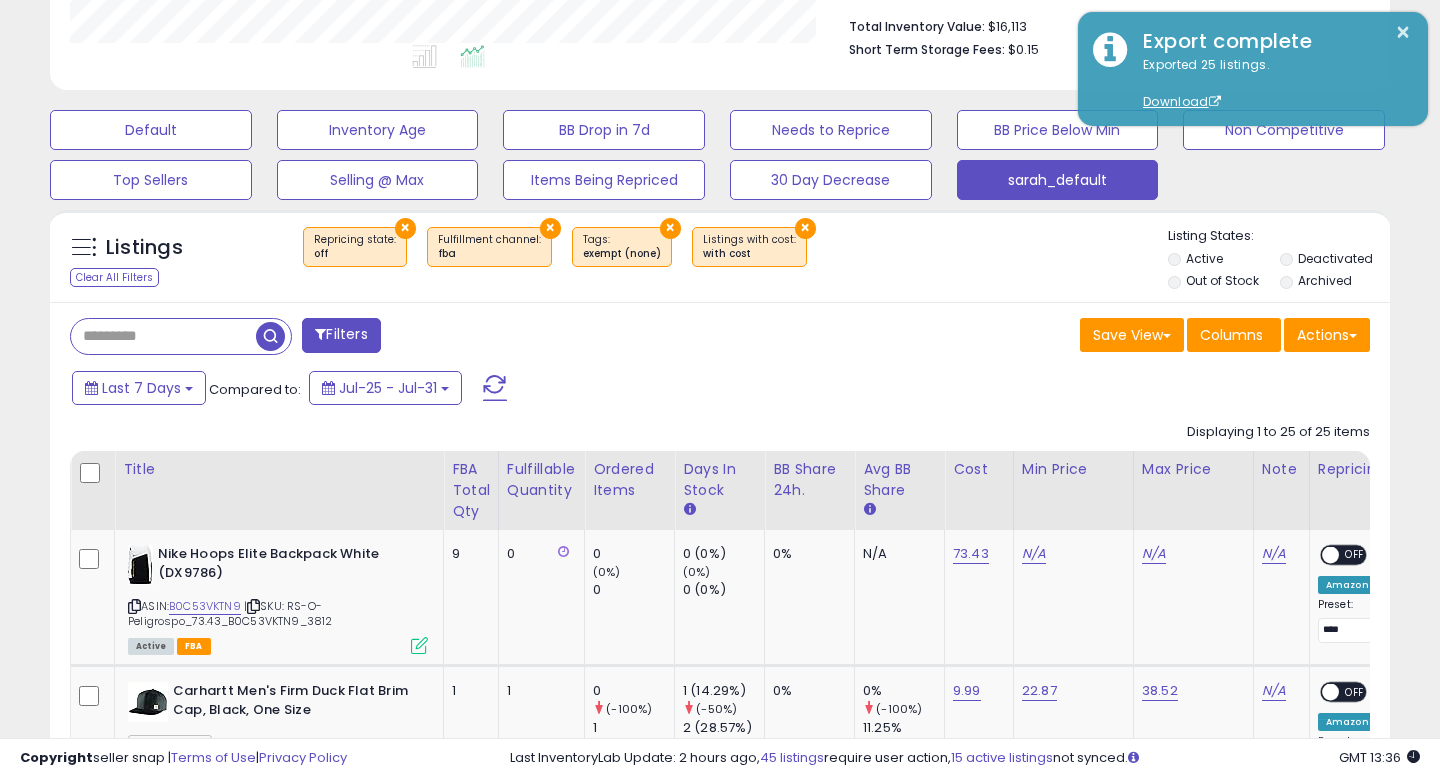 scroll, scrollTop: 4525, scrollLeft: 0, axis: vertical 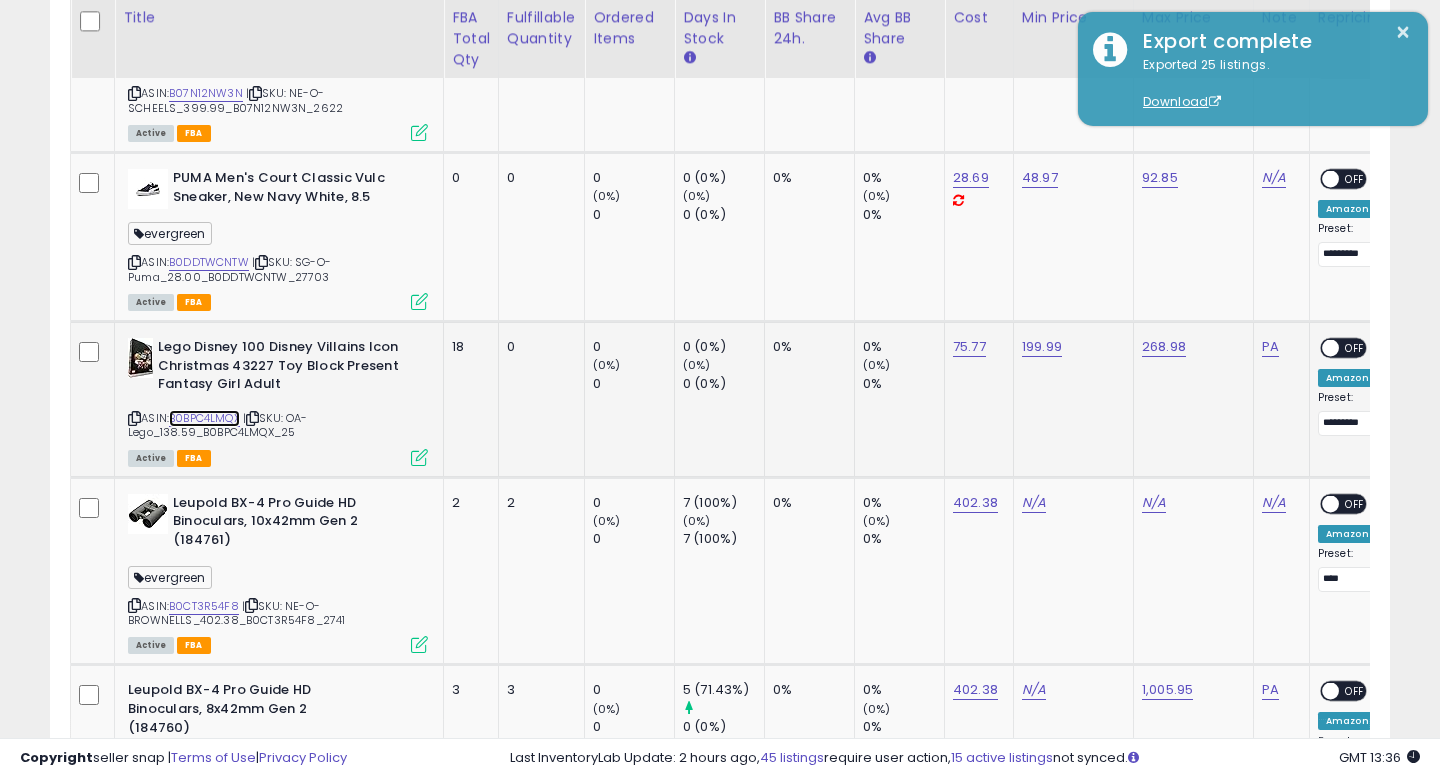 click on "B0BPC4LMQX" at bounding box center [204, 418] 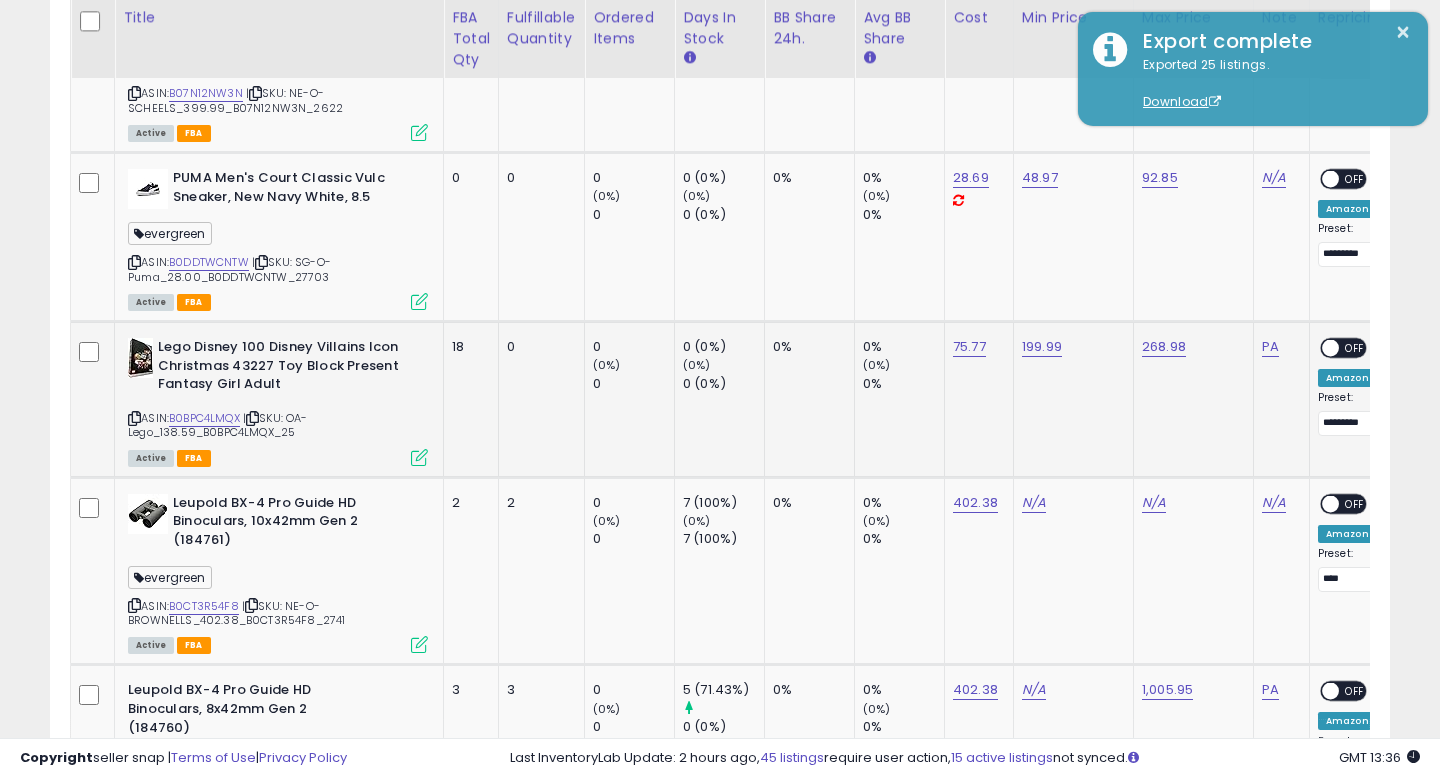 scroll, scrollTop: 2925, scrollLeft: 0, axis: vertical 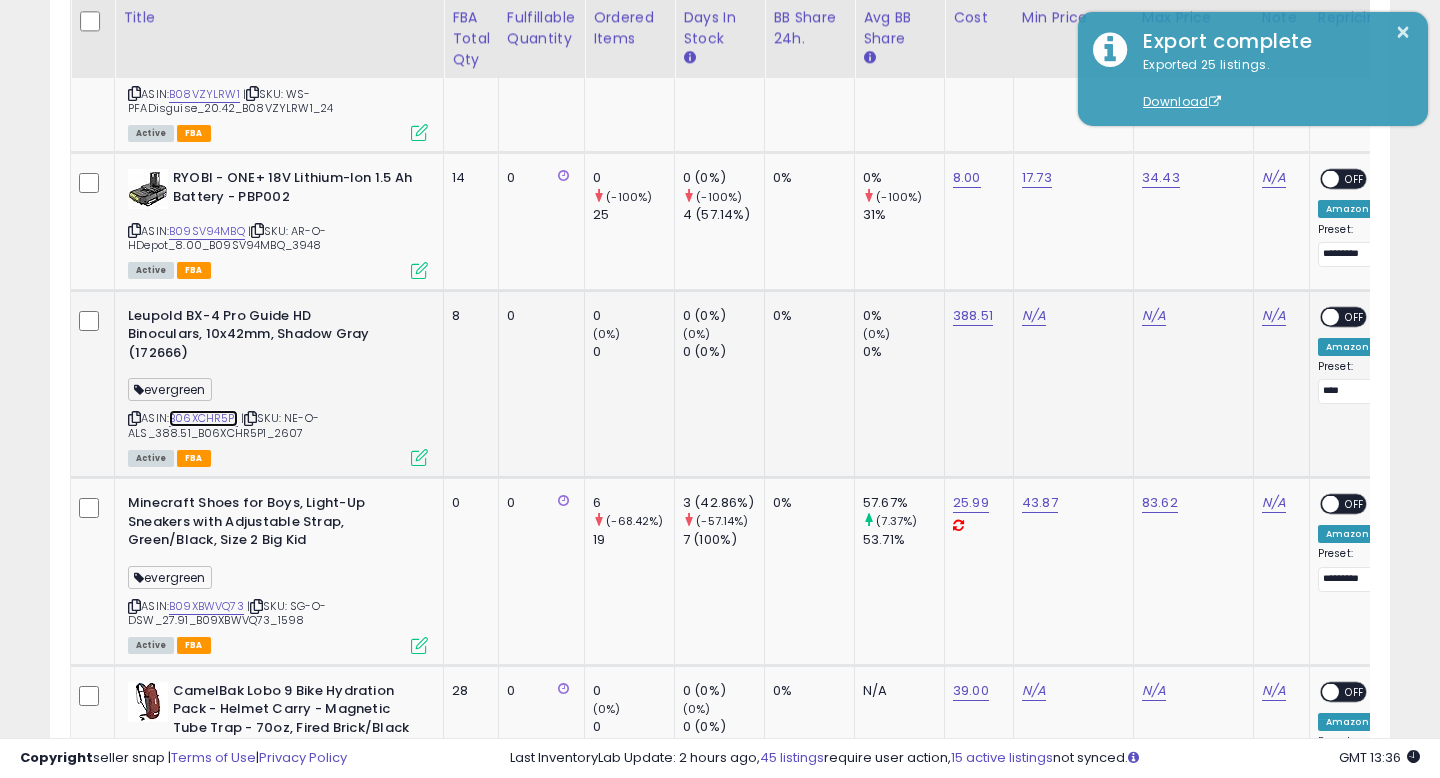 click on "B06XCHR5P1" at bounding box center [203, 418] 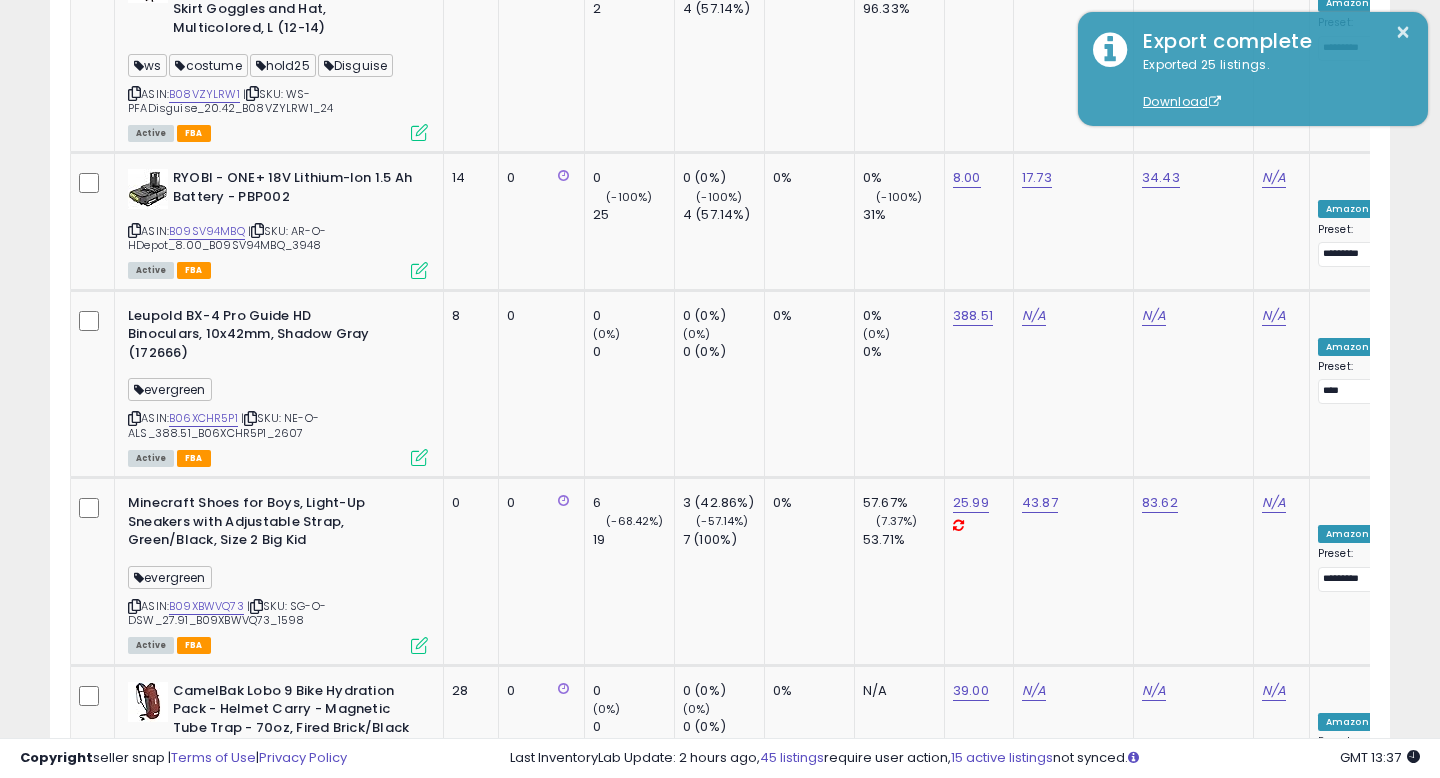 scroll, scrollTop: 4668, scrollLeft: 0, axis: vertical 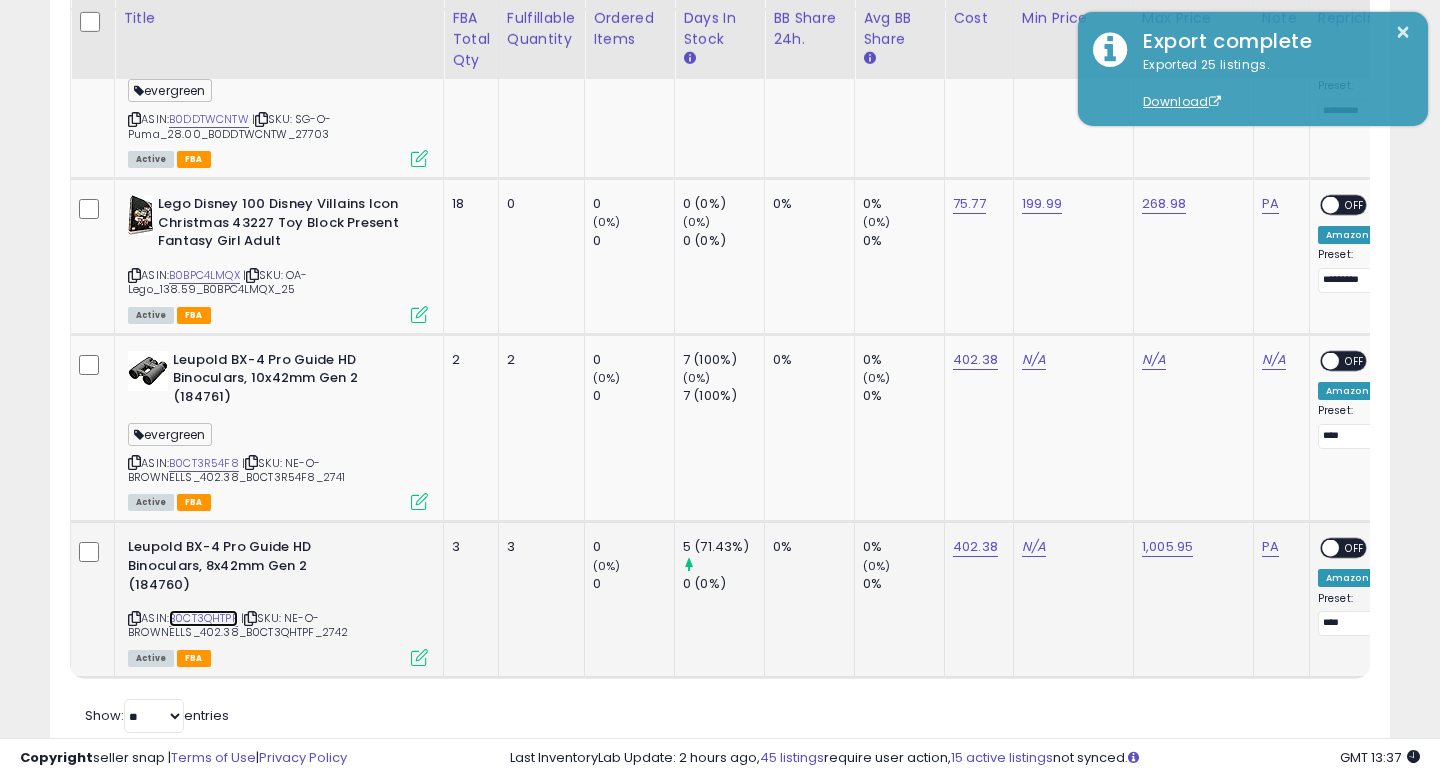 click on "B0CT3QHTPF" at bounding box center (203, 618) 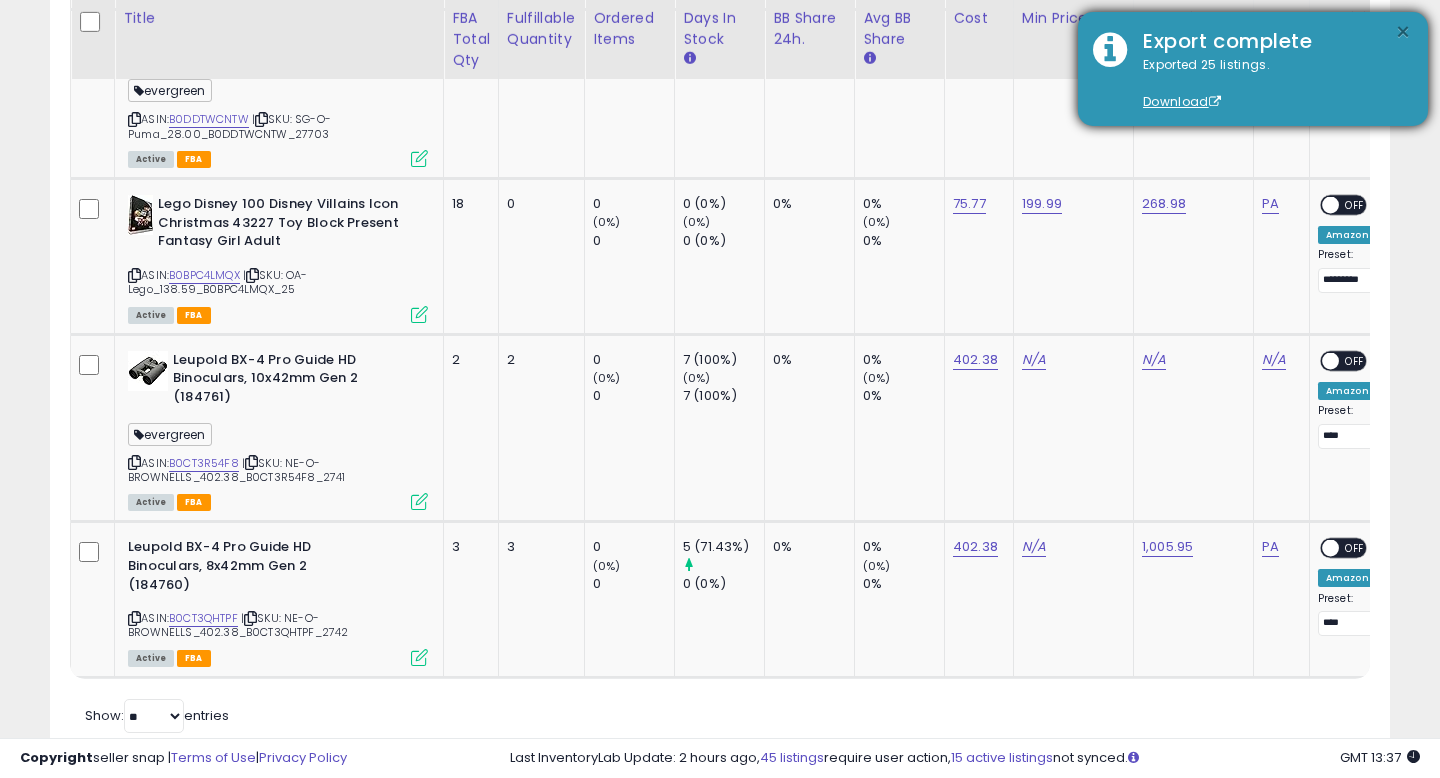 click on "×" at bounding box center [1403, 32] 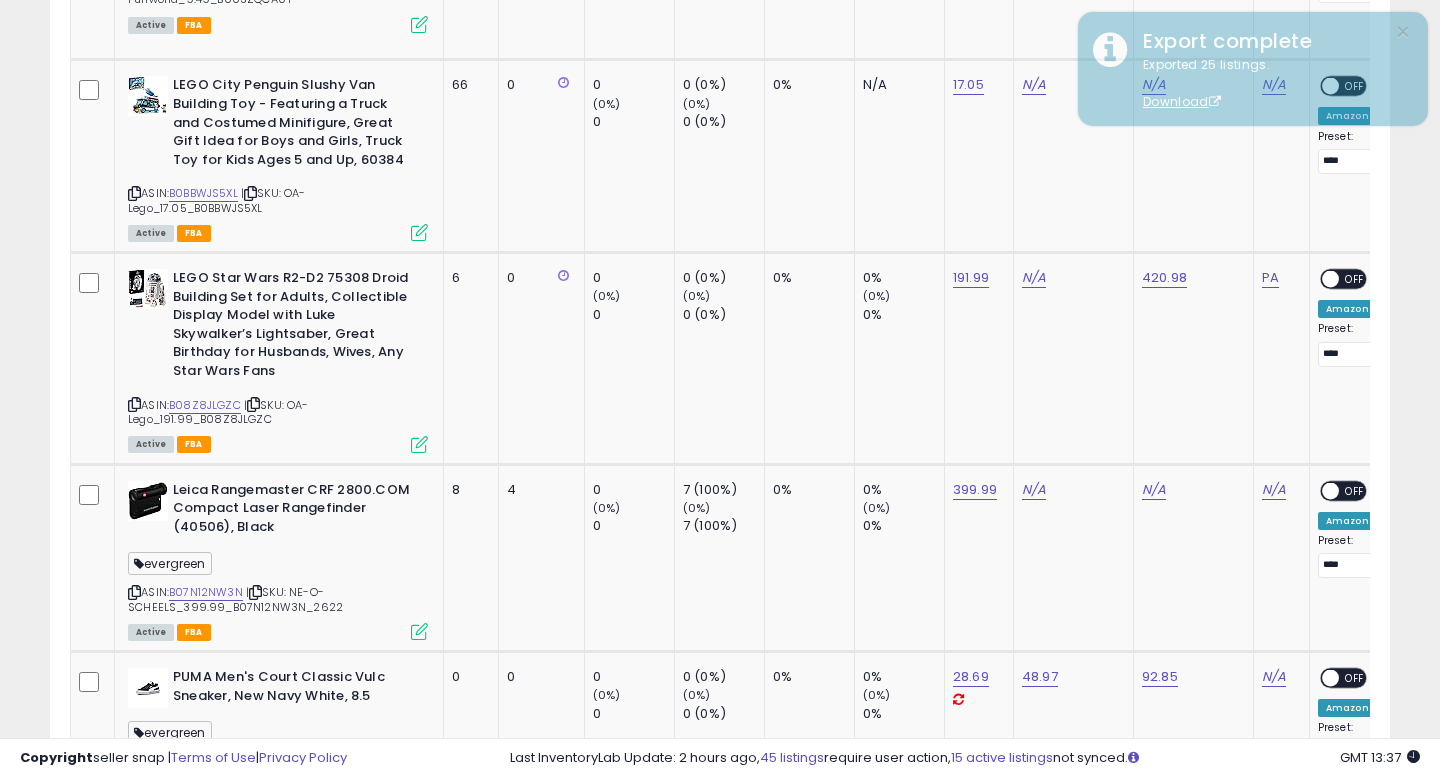 scroll, scrollTop: 3736, scrollLeft: 0, axis: vertical 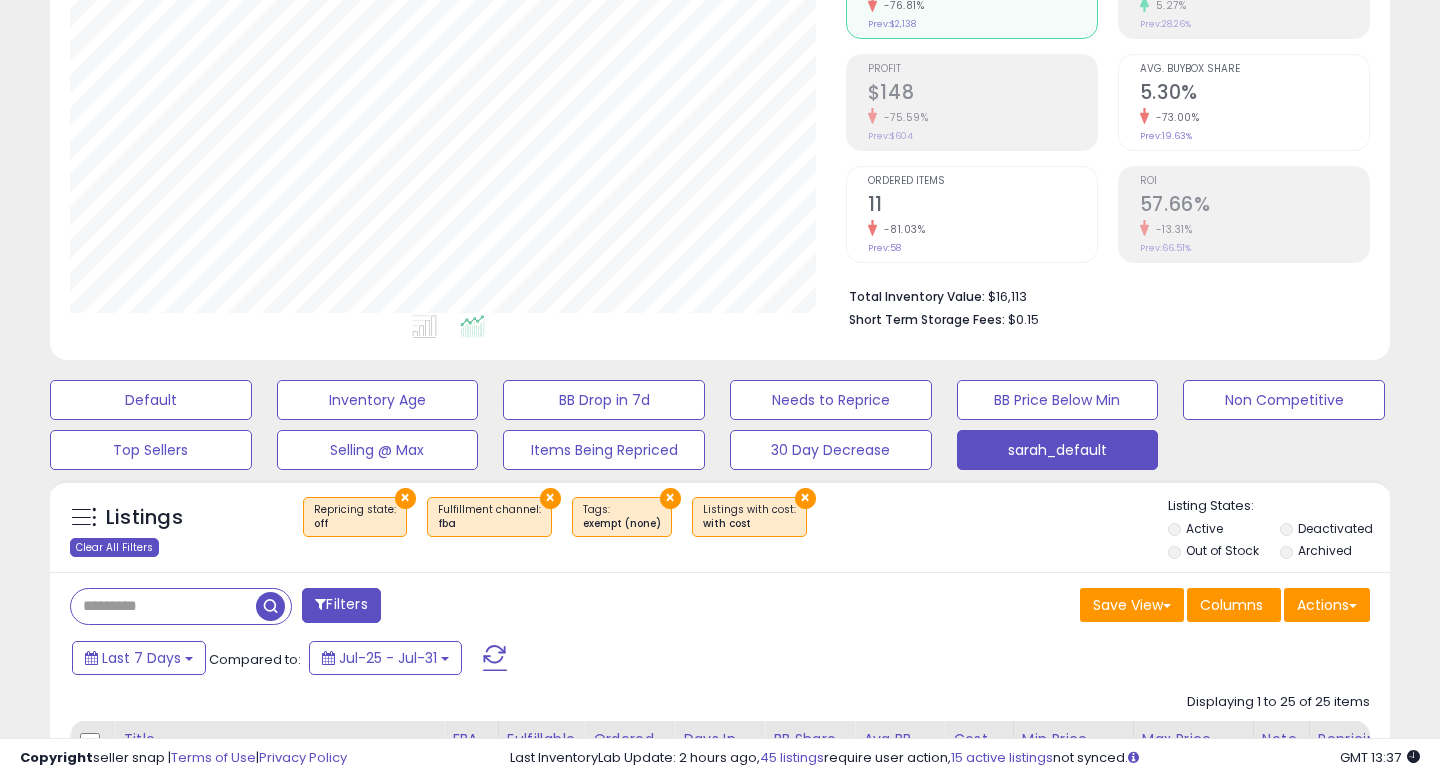 click on "Clear All Filters" at bounding box center [114, 547] 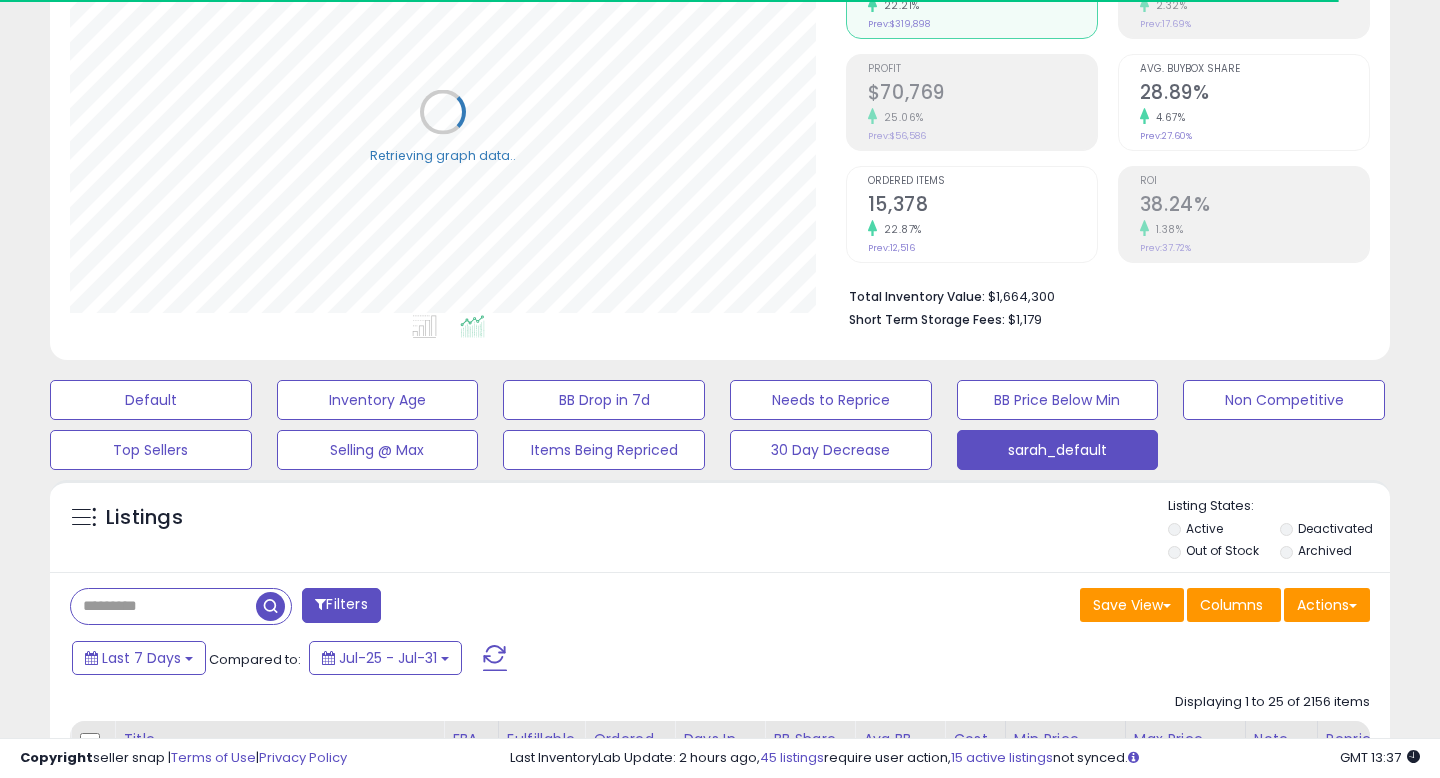 click on "Filters" at bounding box center [341, 605] 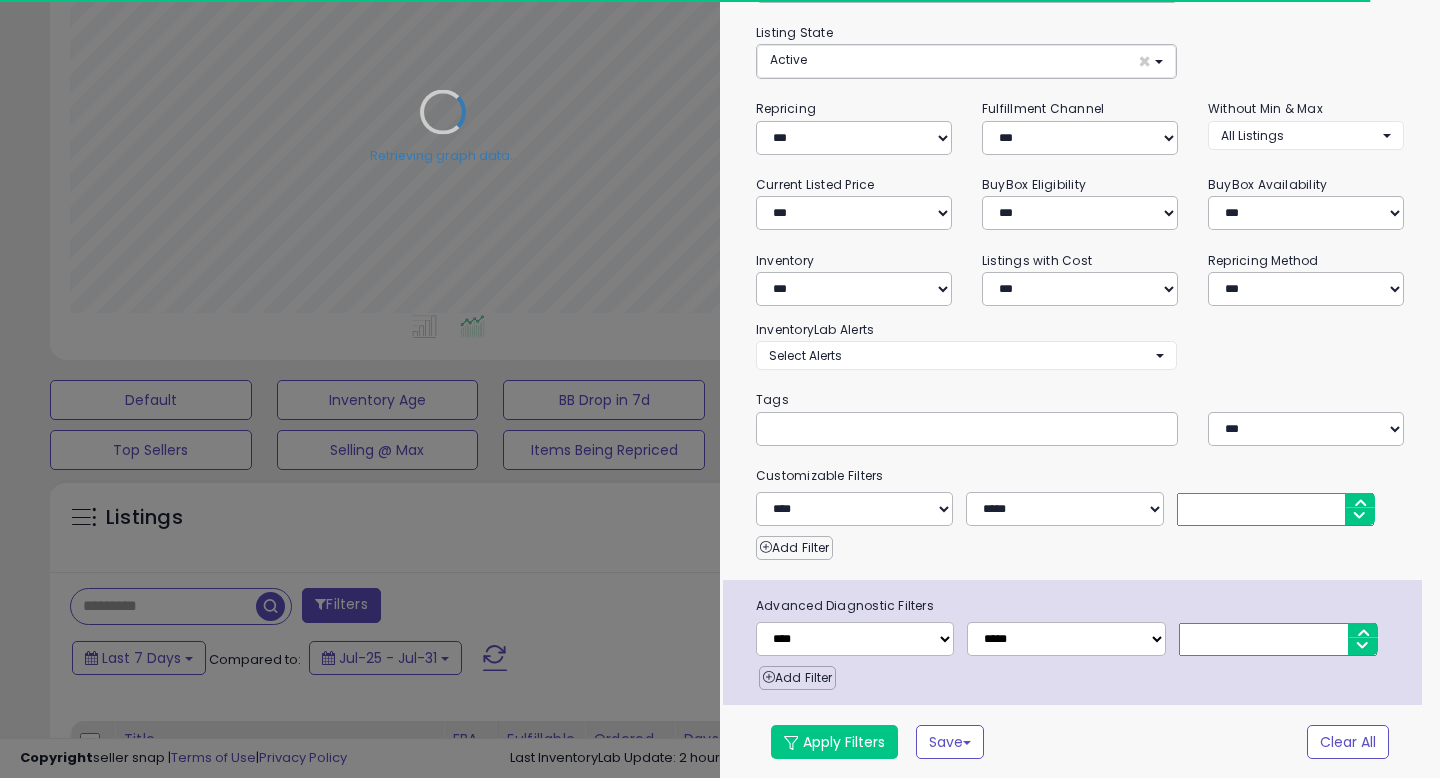 scroll, scrollTop: 40, scrollLeft: 0, axis: vertical 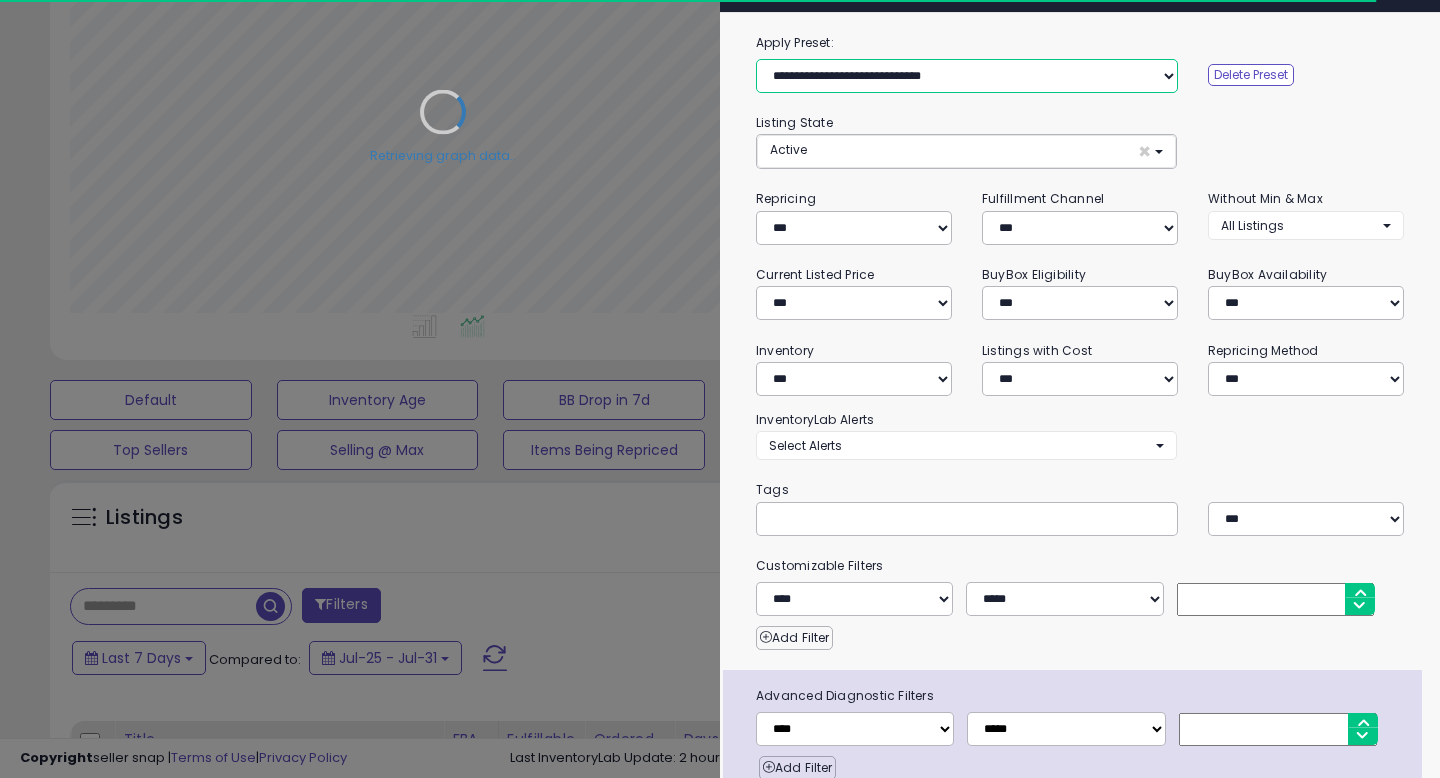 click on "**********" at bounding box center (967, 76) 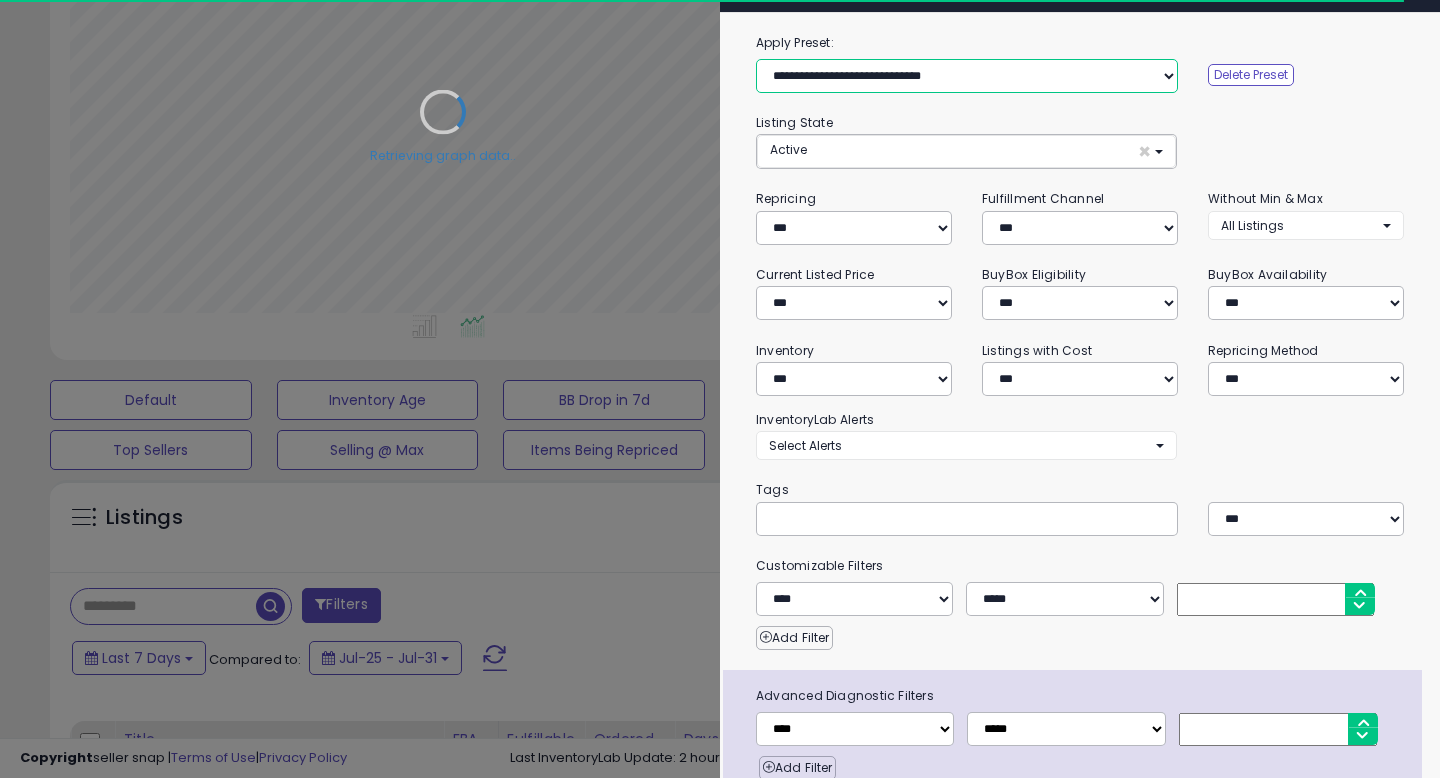 select on "**********" 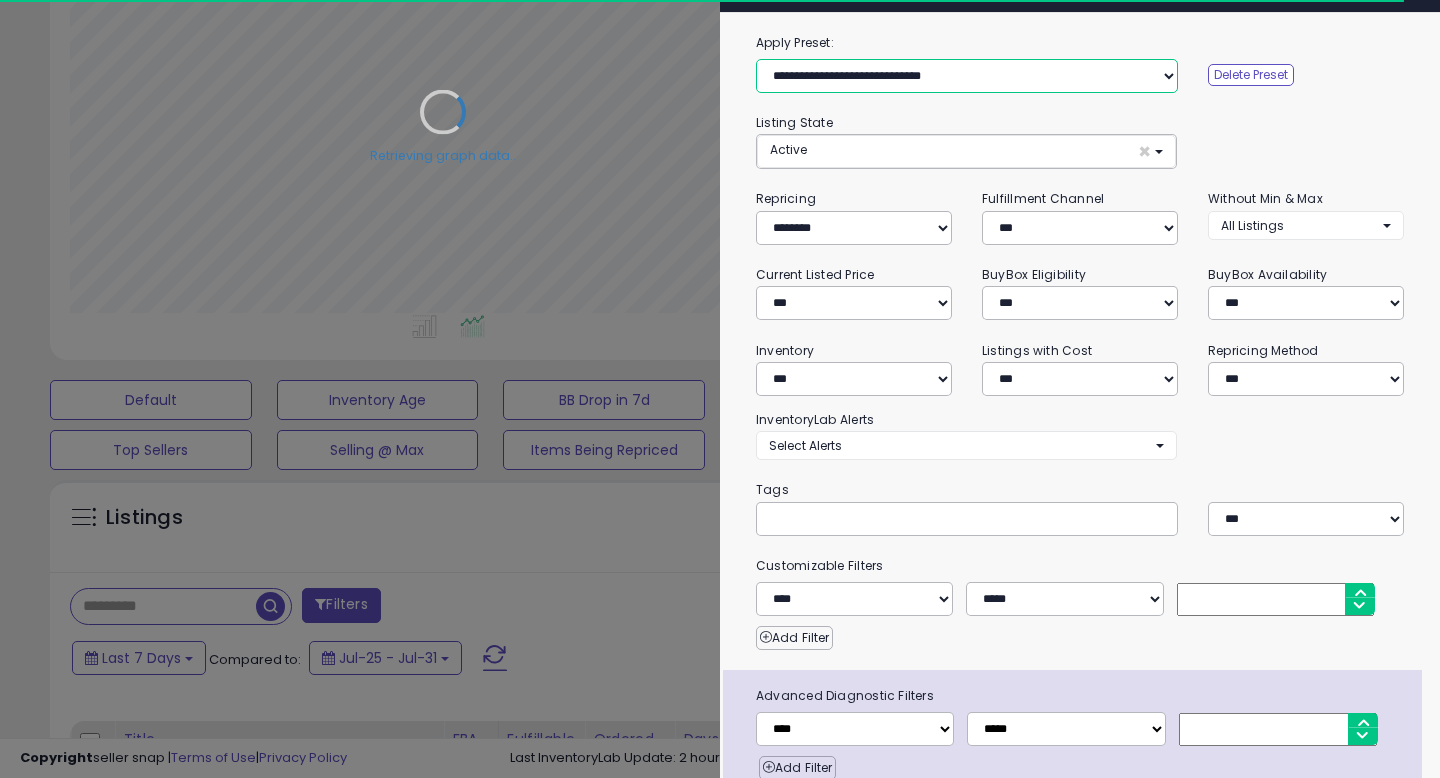 scroll, scrollTop: 130, scrollLeft: 0, axis: vertical 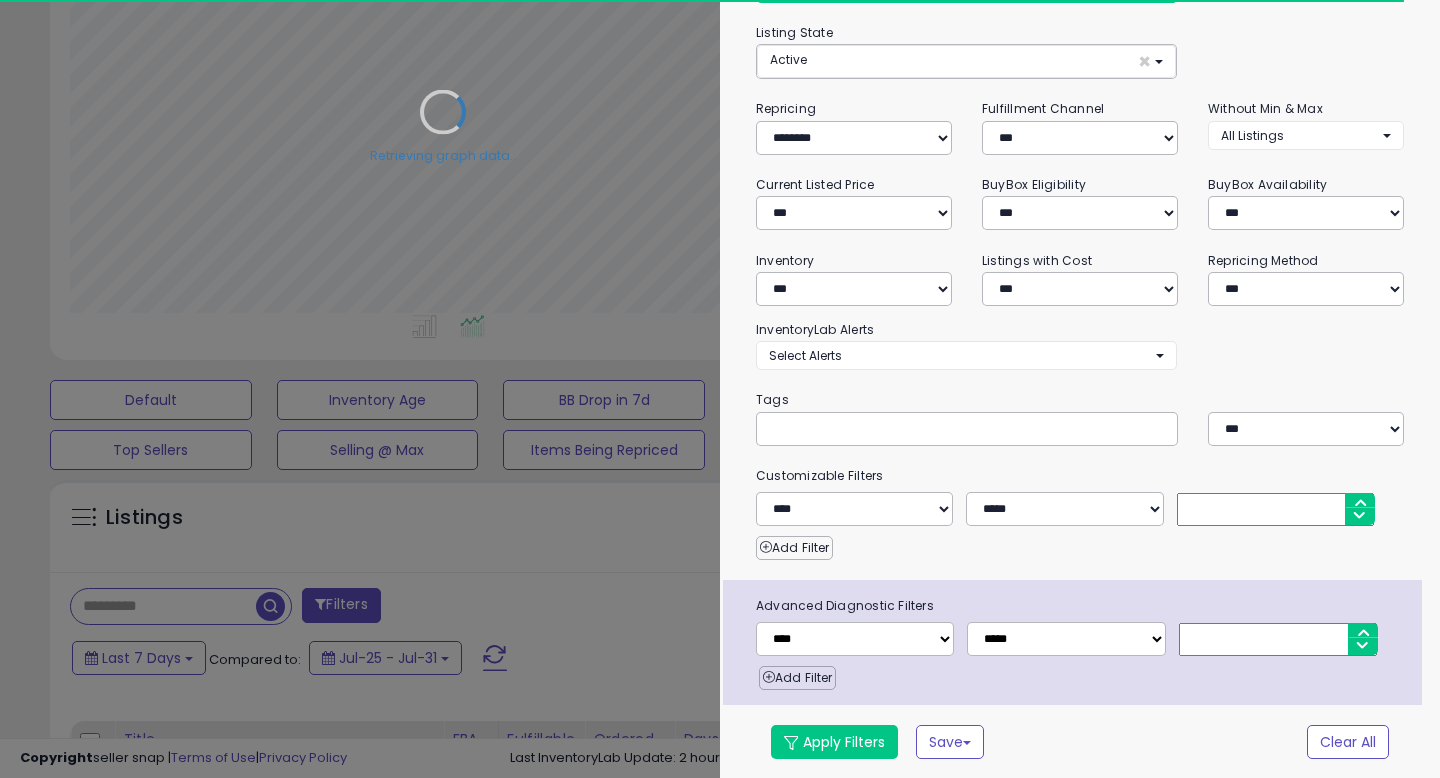 select on "*" 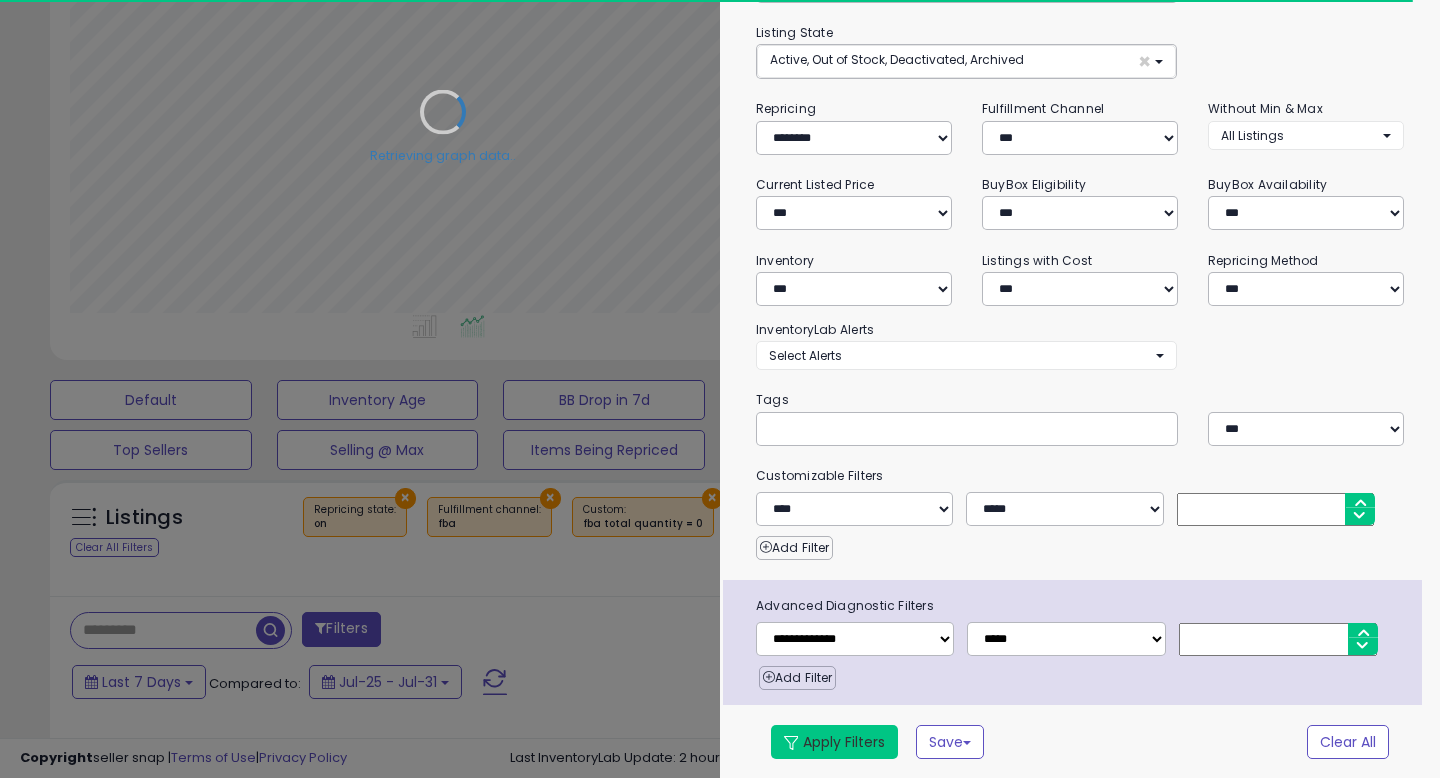 click on "Apply Filters" at bounding box center (834, 742) 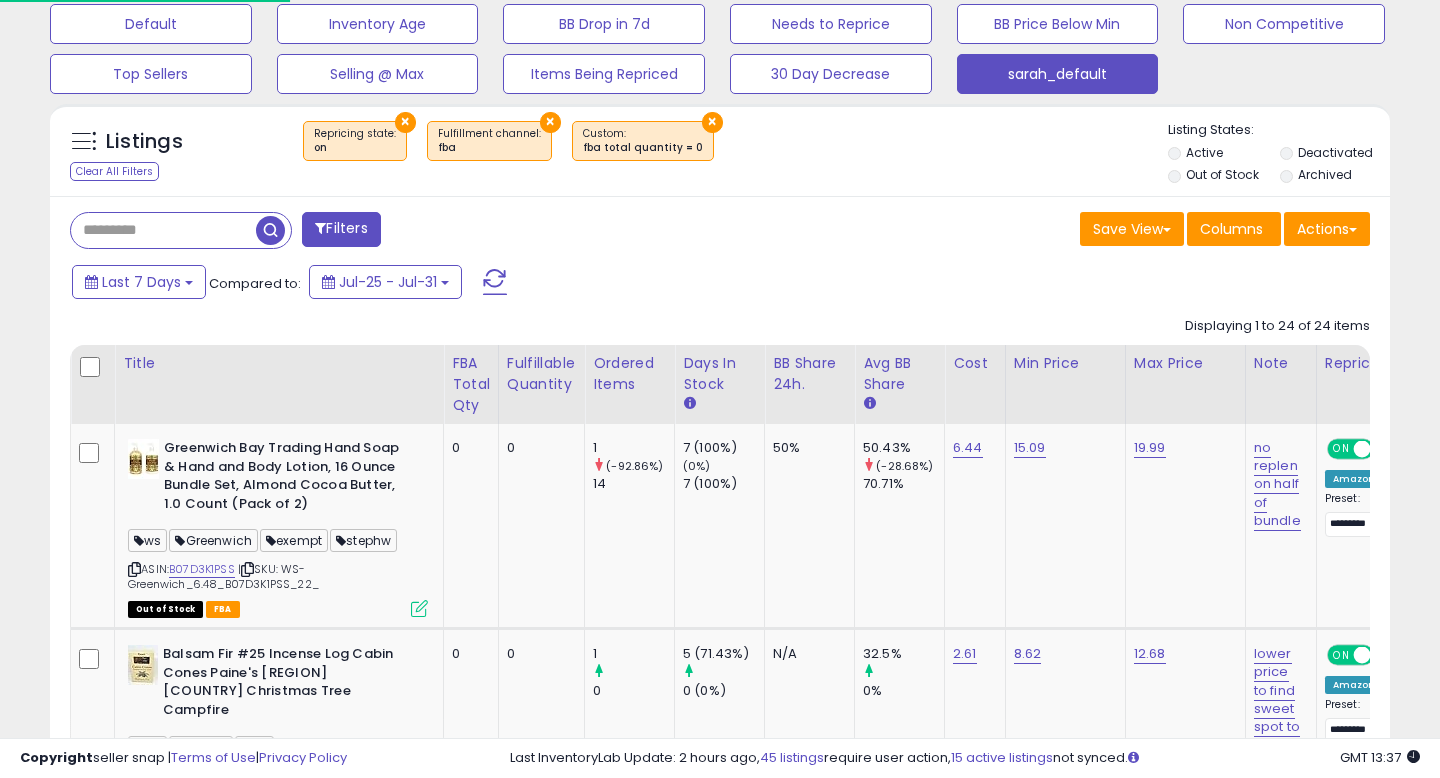 scroll, scrollTop: 769, scrollLeft: 0, axis: vertical 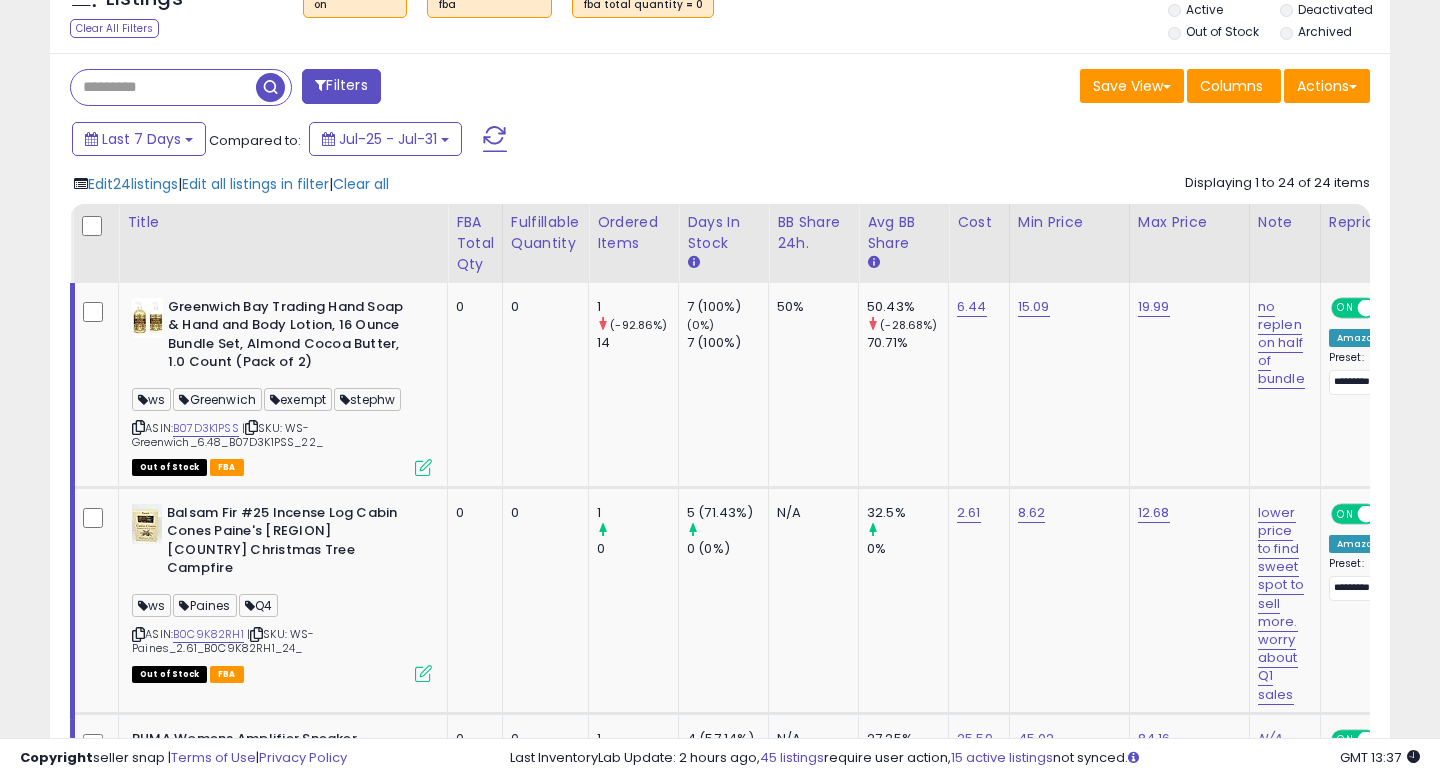 click on "Edit  24  listings   |  Edit all listings in filter  |  Clear all
Displaying 1 to 24 of 24 items
Title
FBA Total Qty
Avg BB Share" 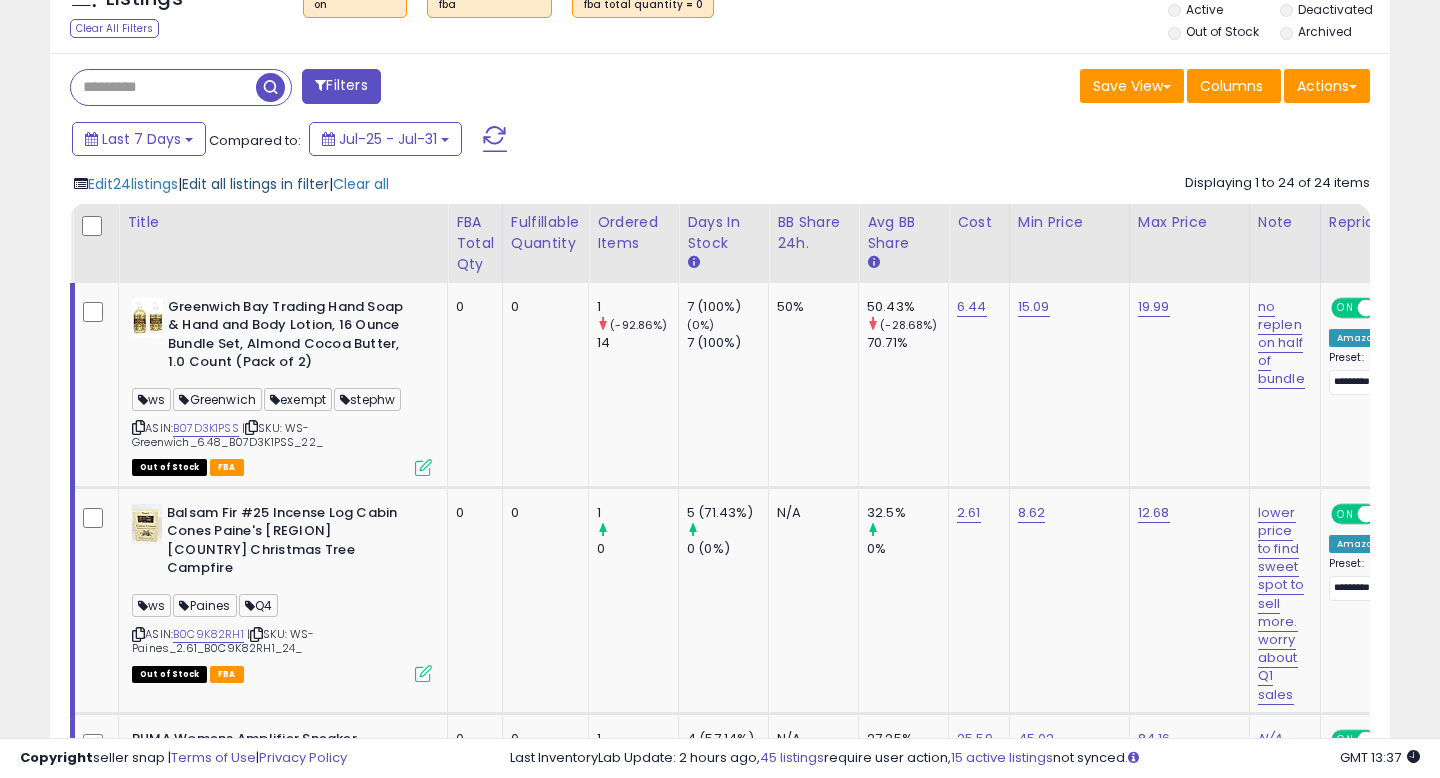 click on "Edit all listings in filter" at bounding box center (255, 184) 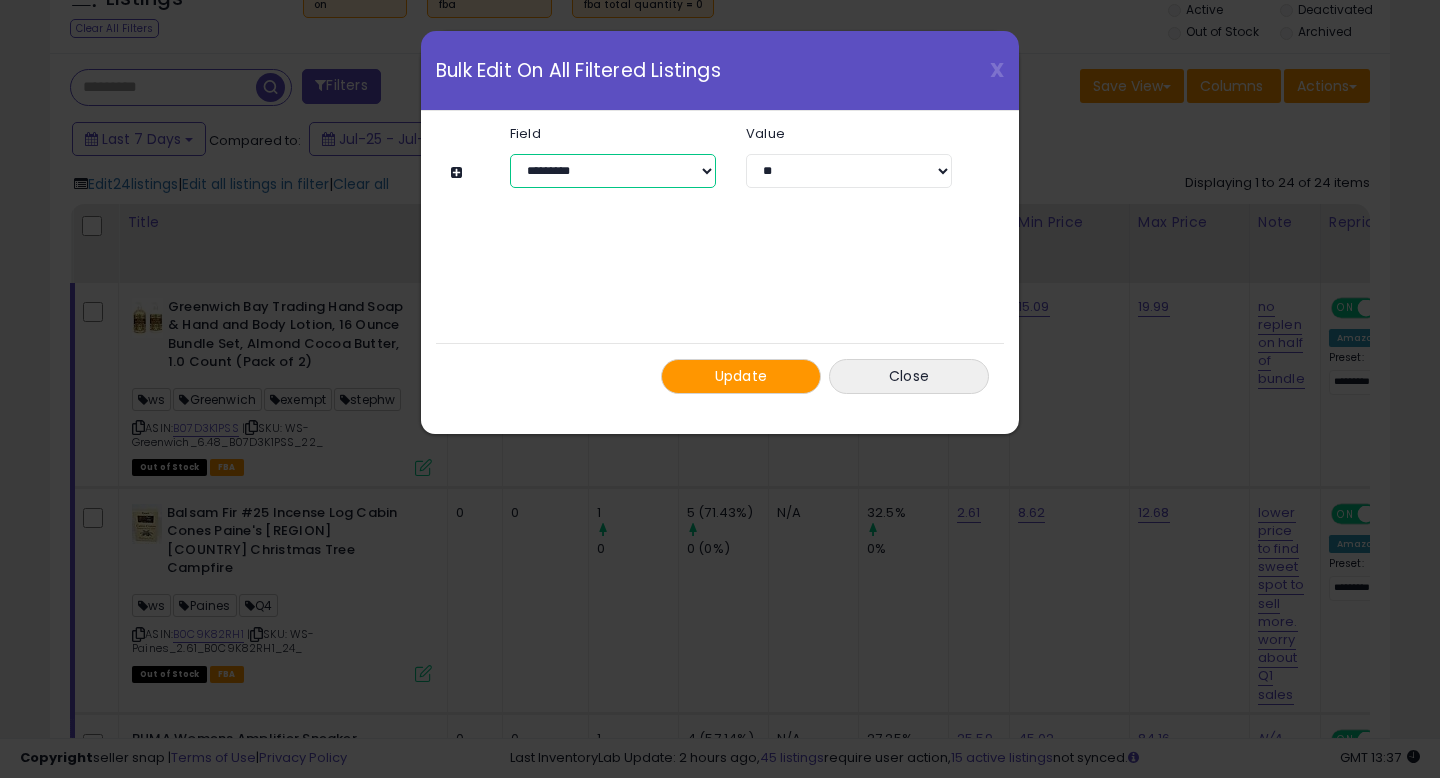 click on "**********" at bounding box center [613, 171] 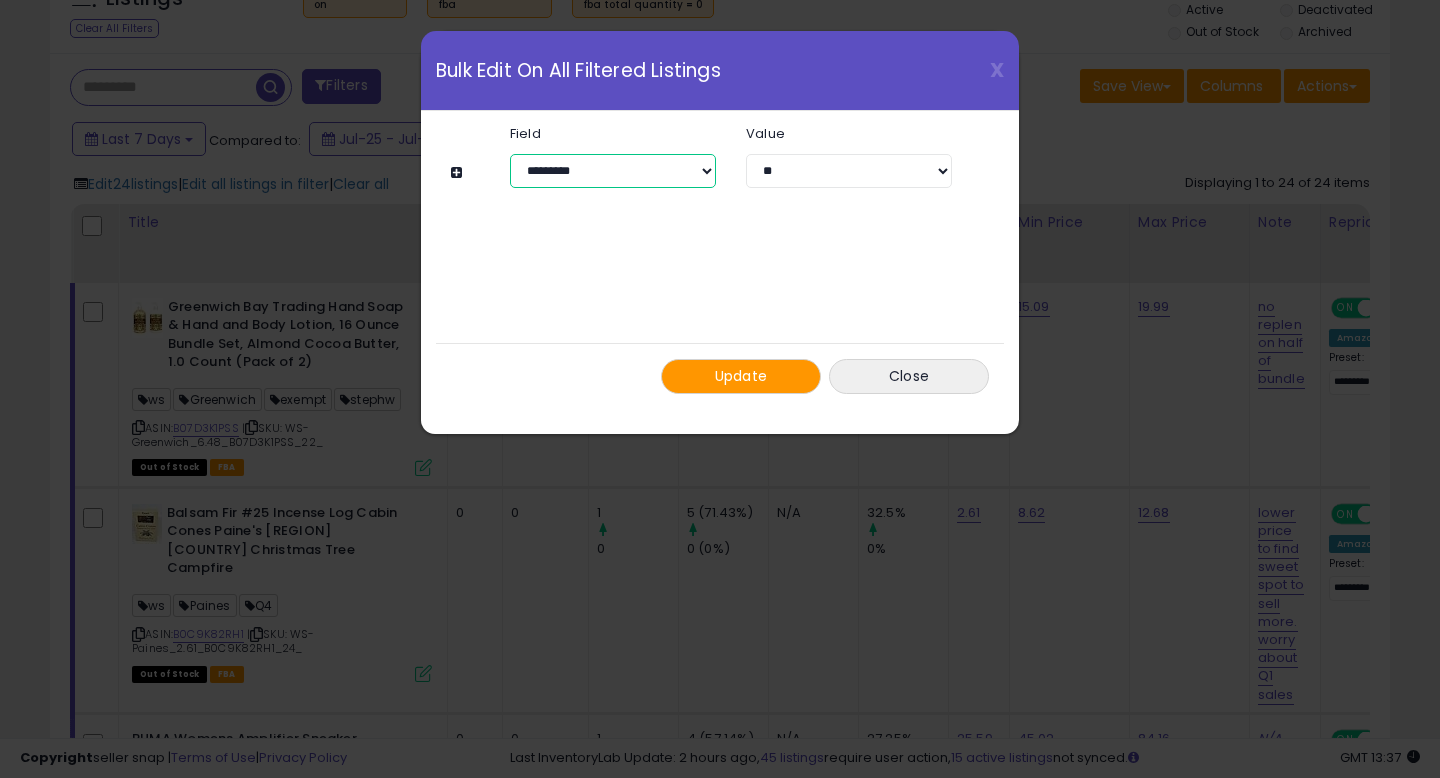 select on "**********" 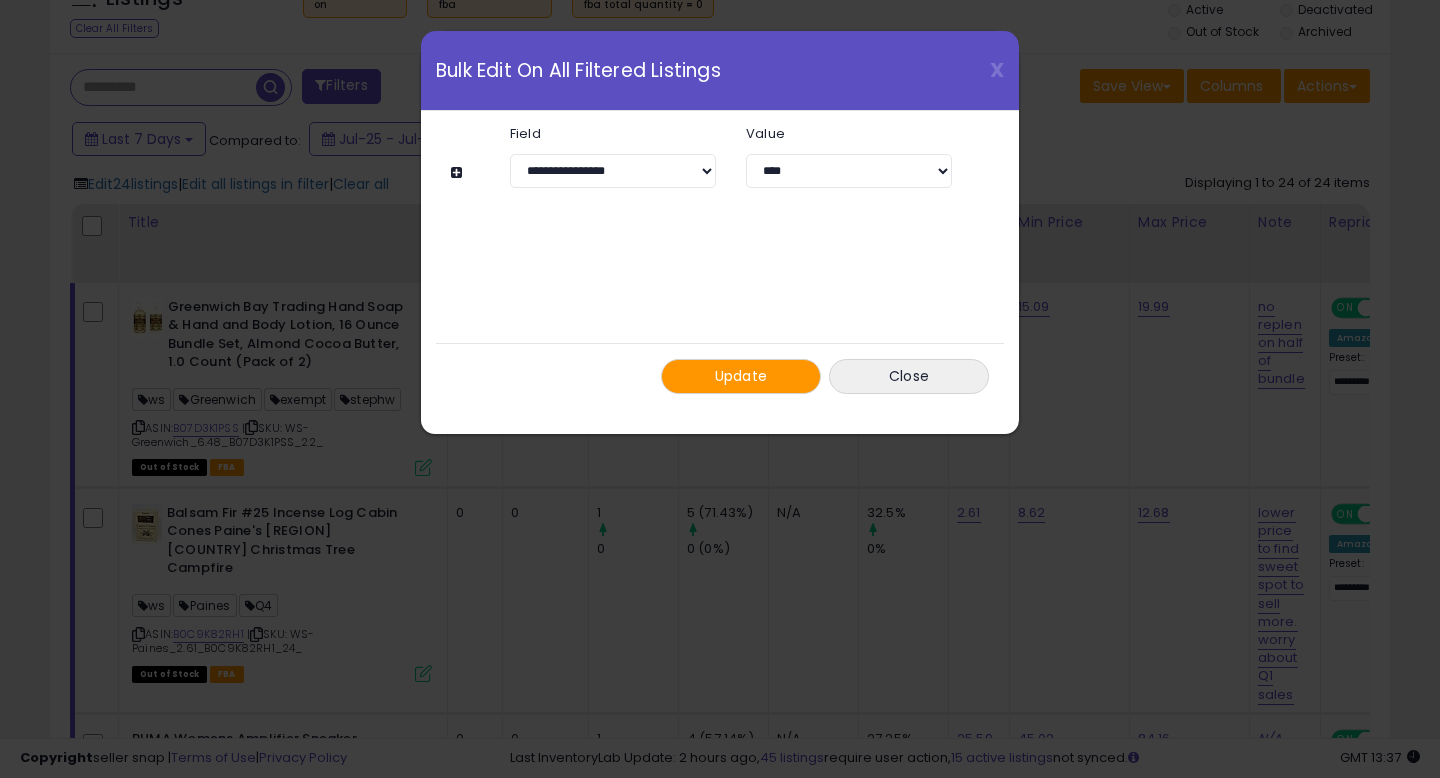 select on "****" 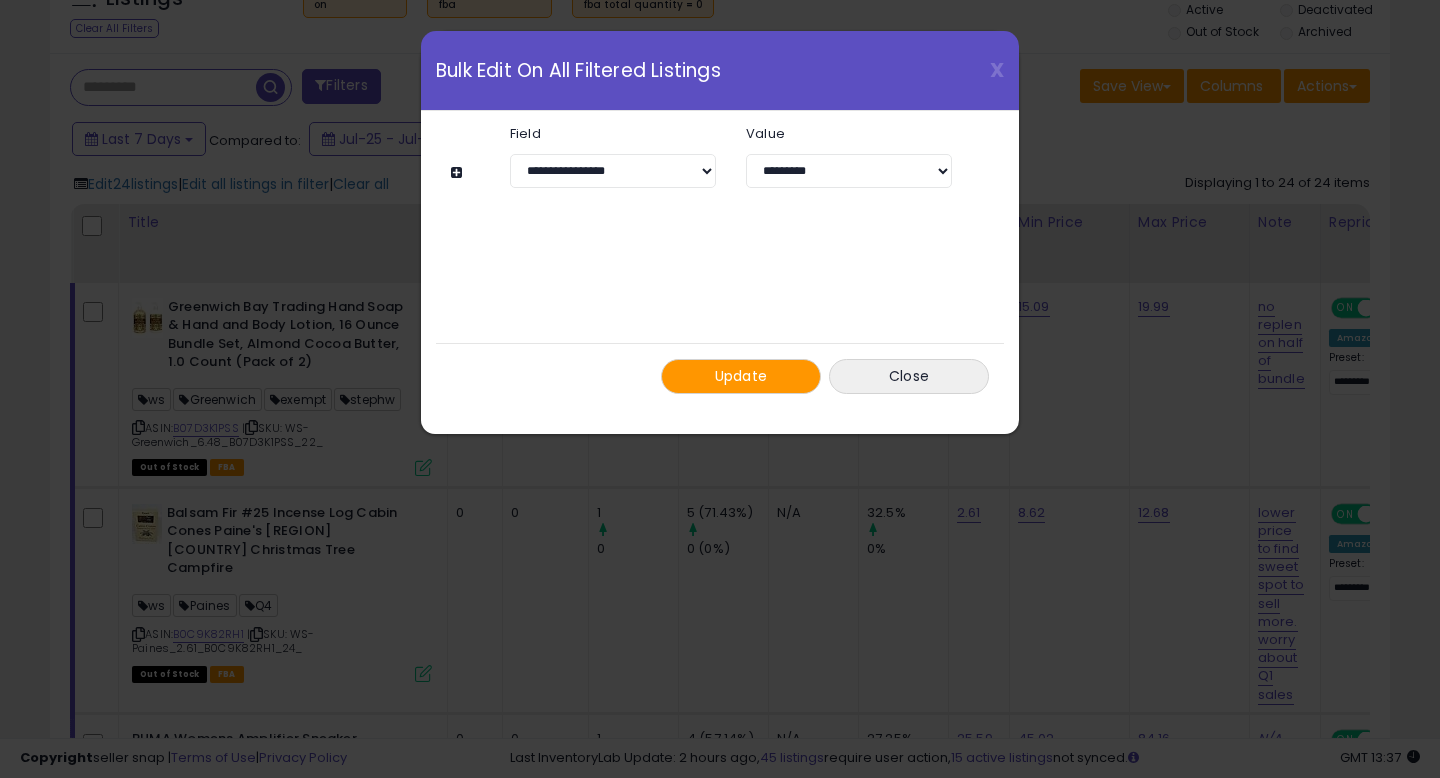 click on "Update
Close" 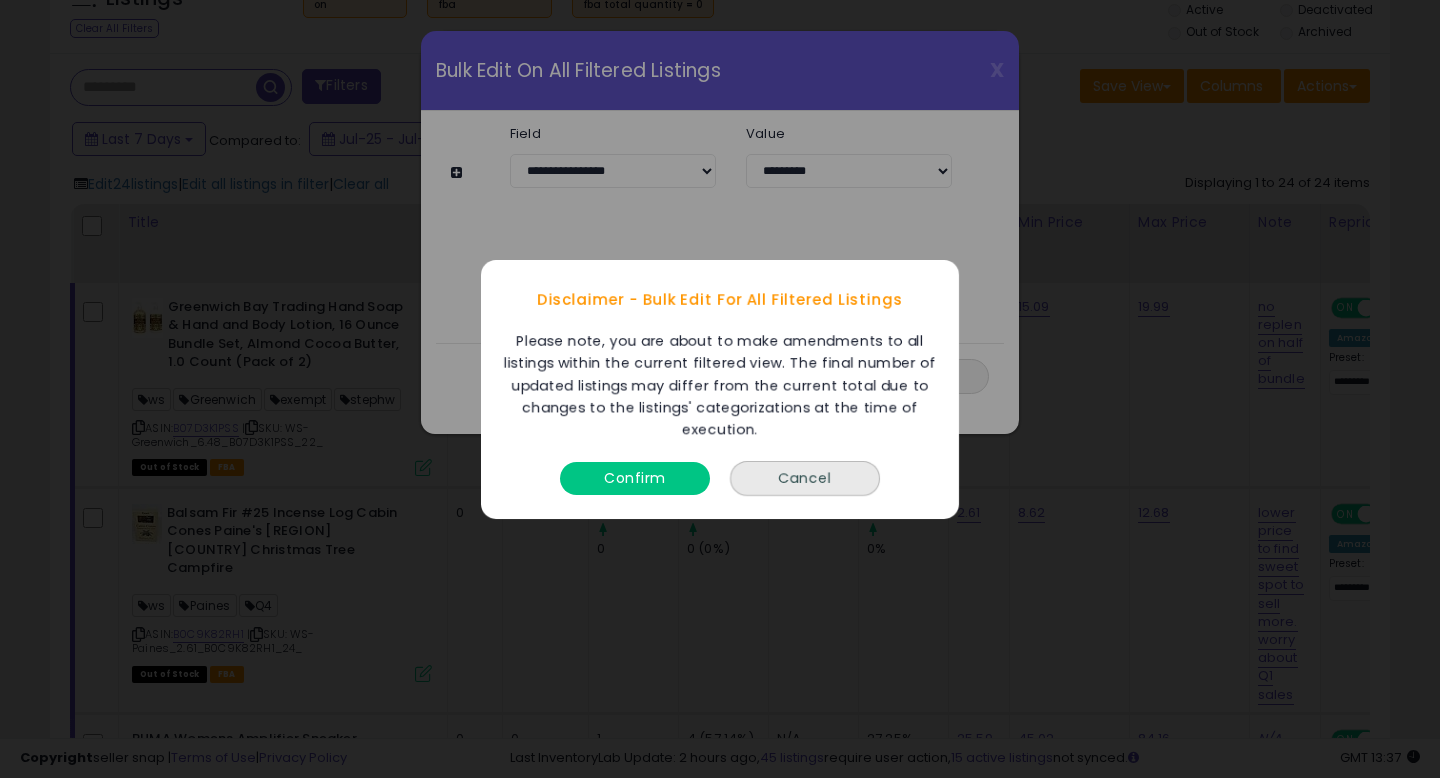 click on "Confirm" at bounding box center [635, 477] 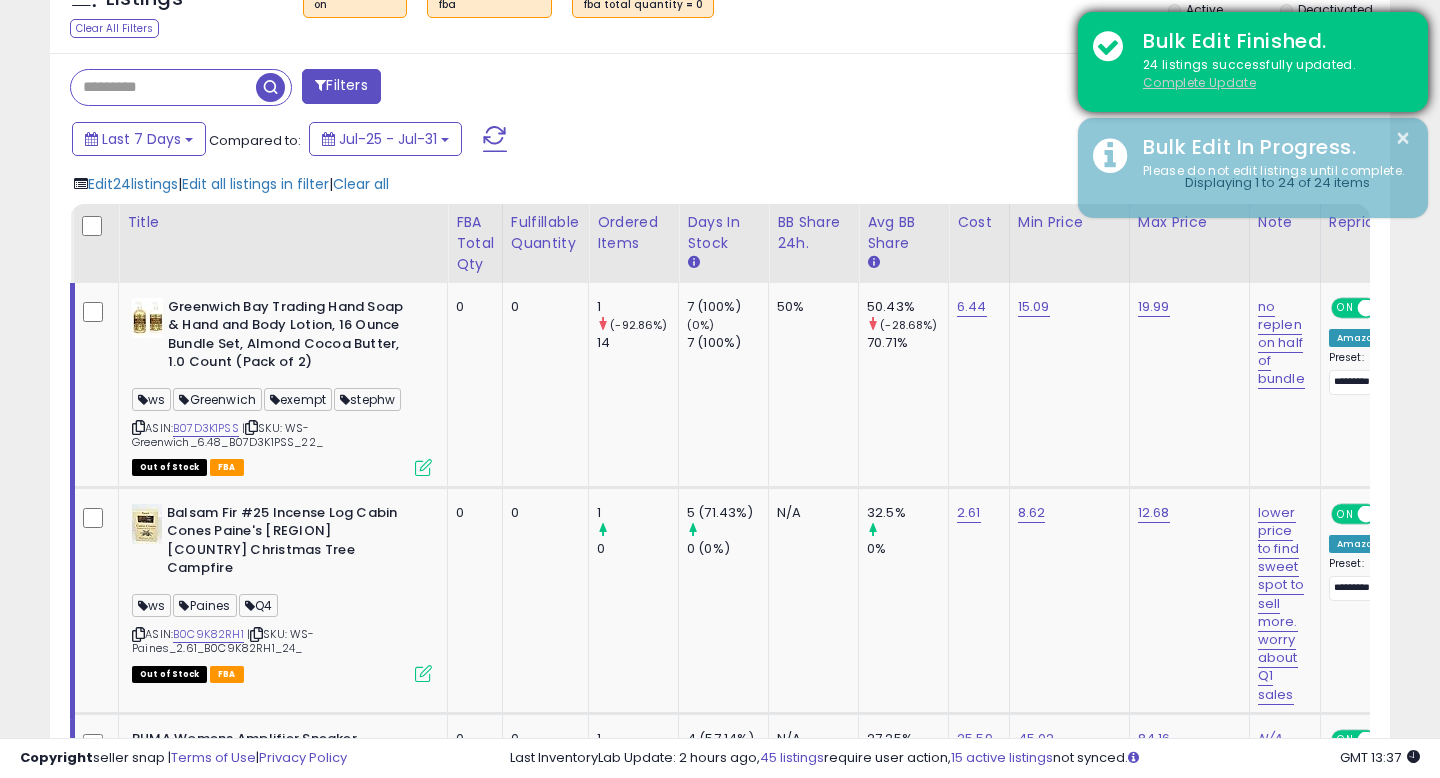click on "Complete Update" at bounding box center (1199, 82) 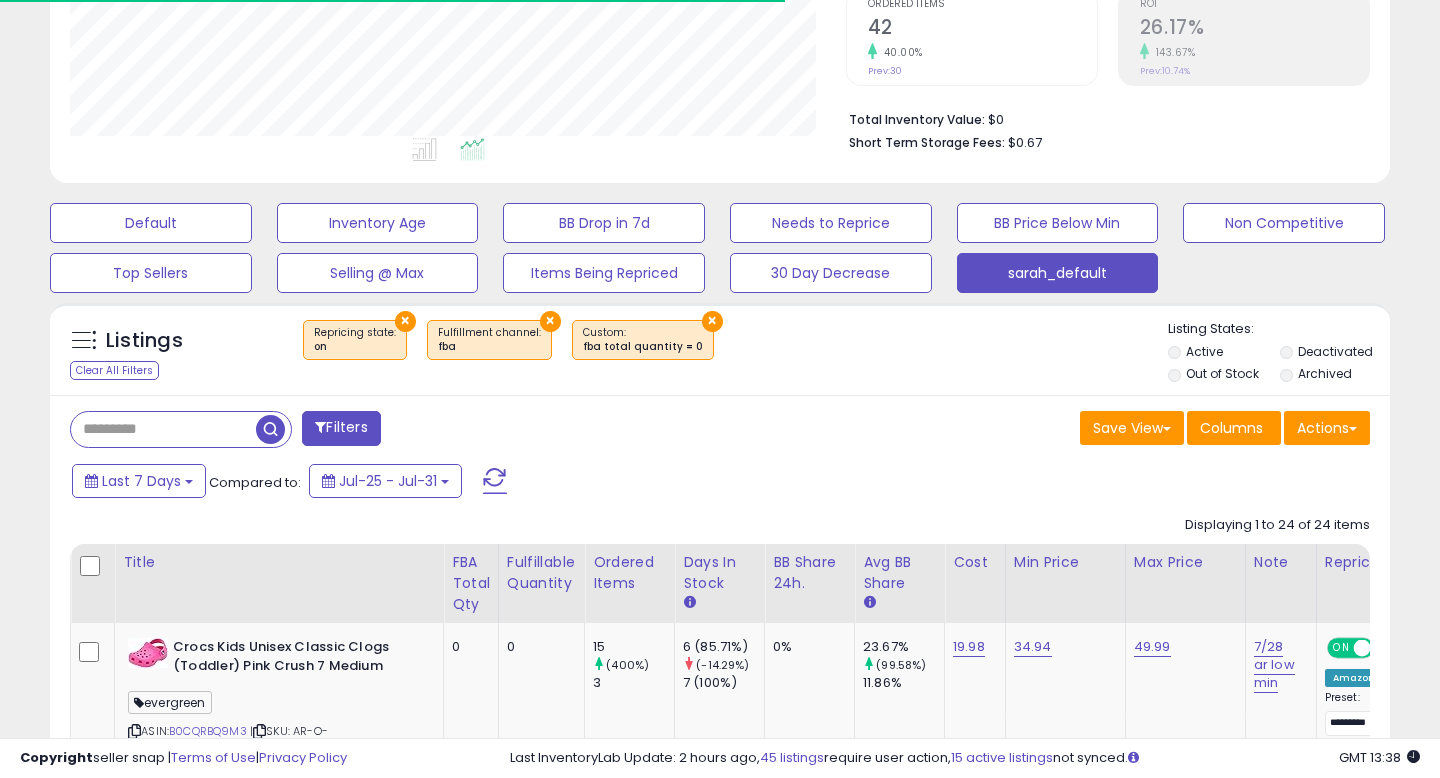 scroll, scrollTop: 769, scrollLeft: 0, axis: vertical 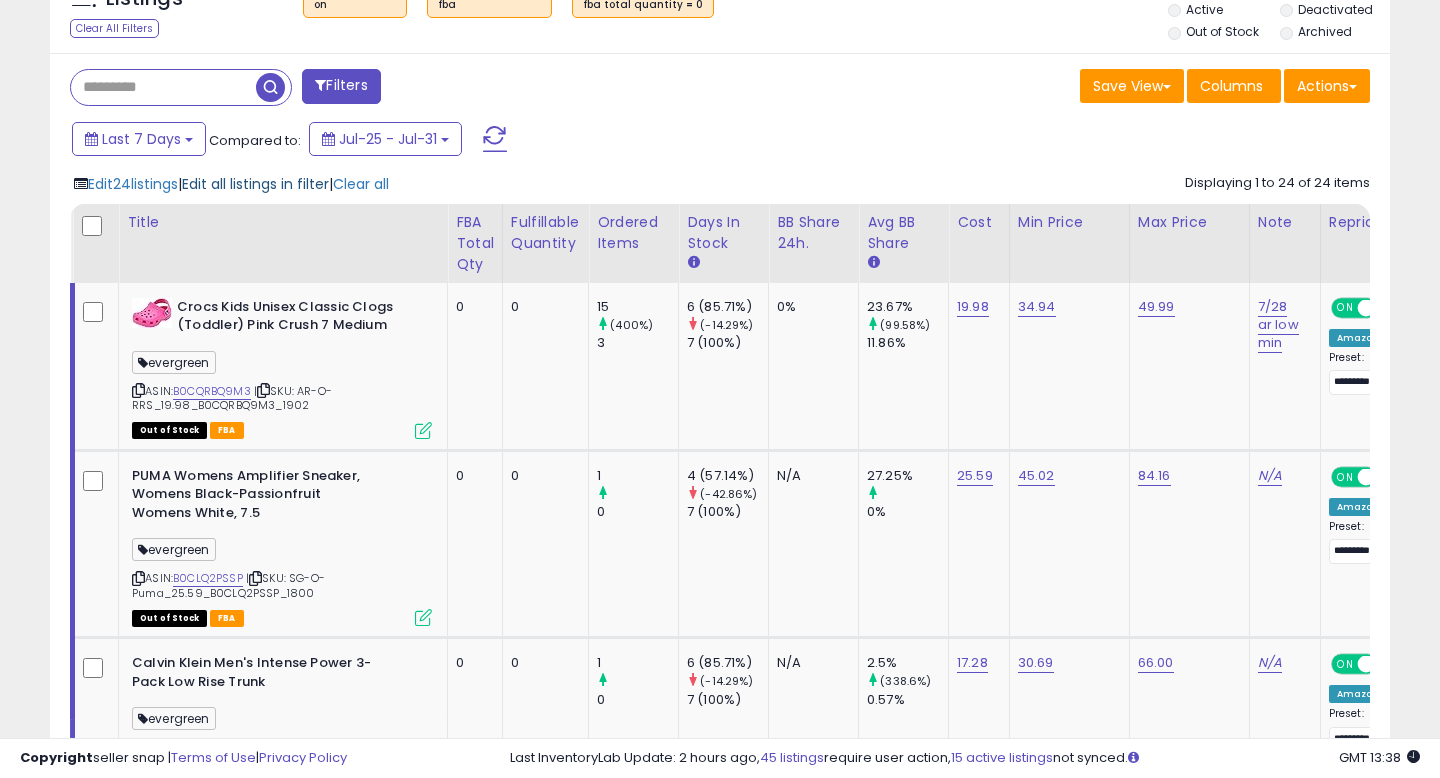 click on "Edit all listings in filter" at bounding box center (255, 184) 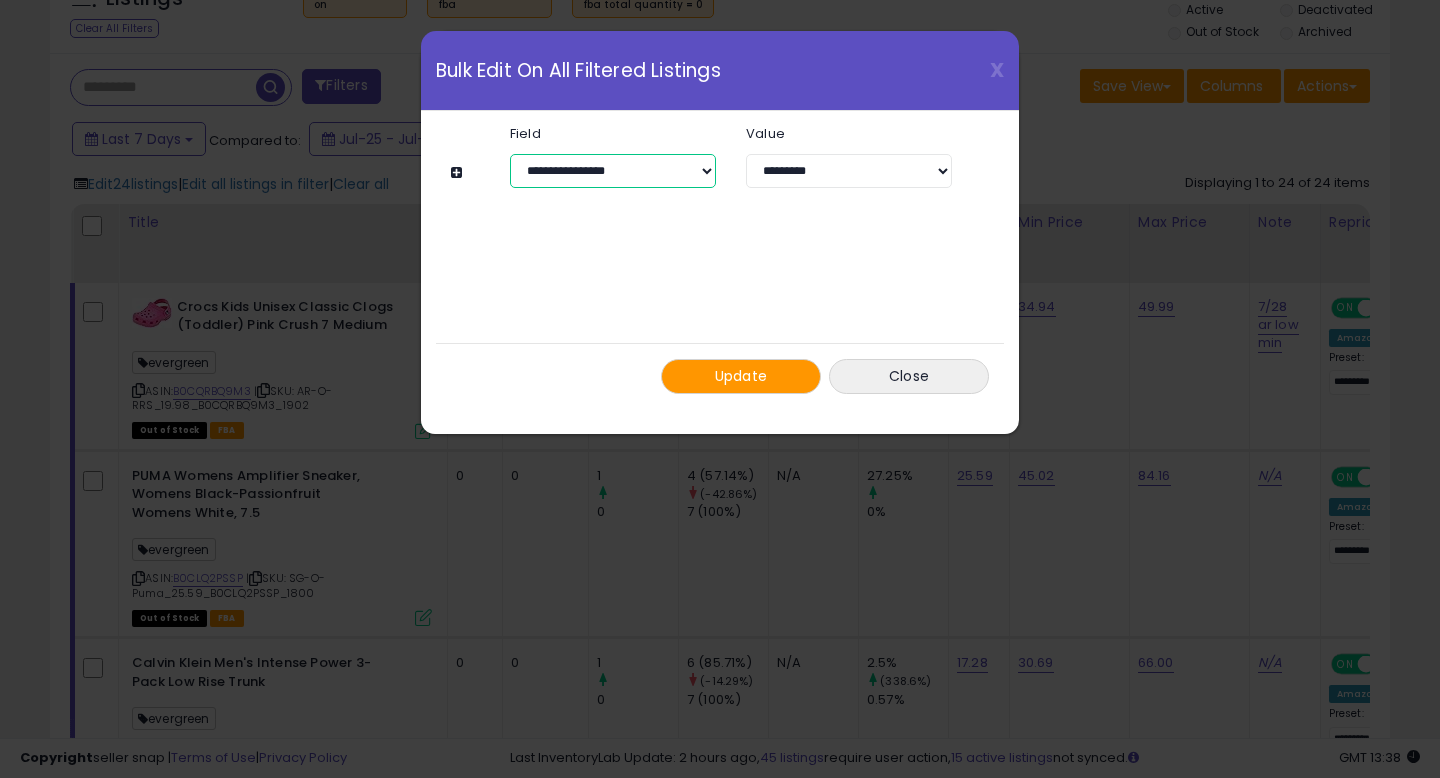 click on "**********" at bounding box center (613, 171) 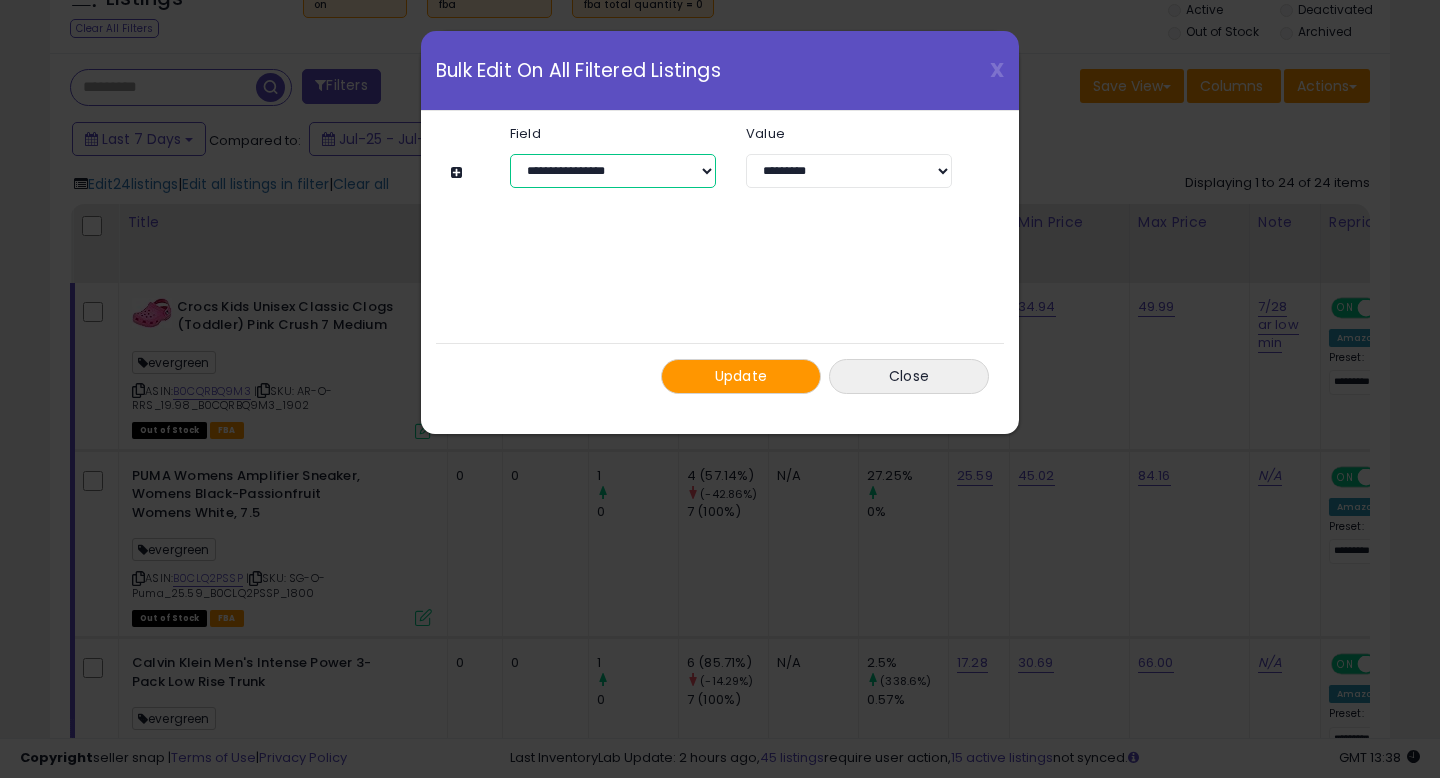 select on "*********" 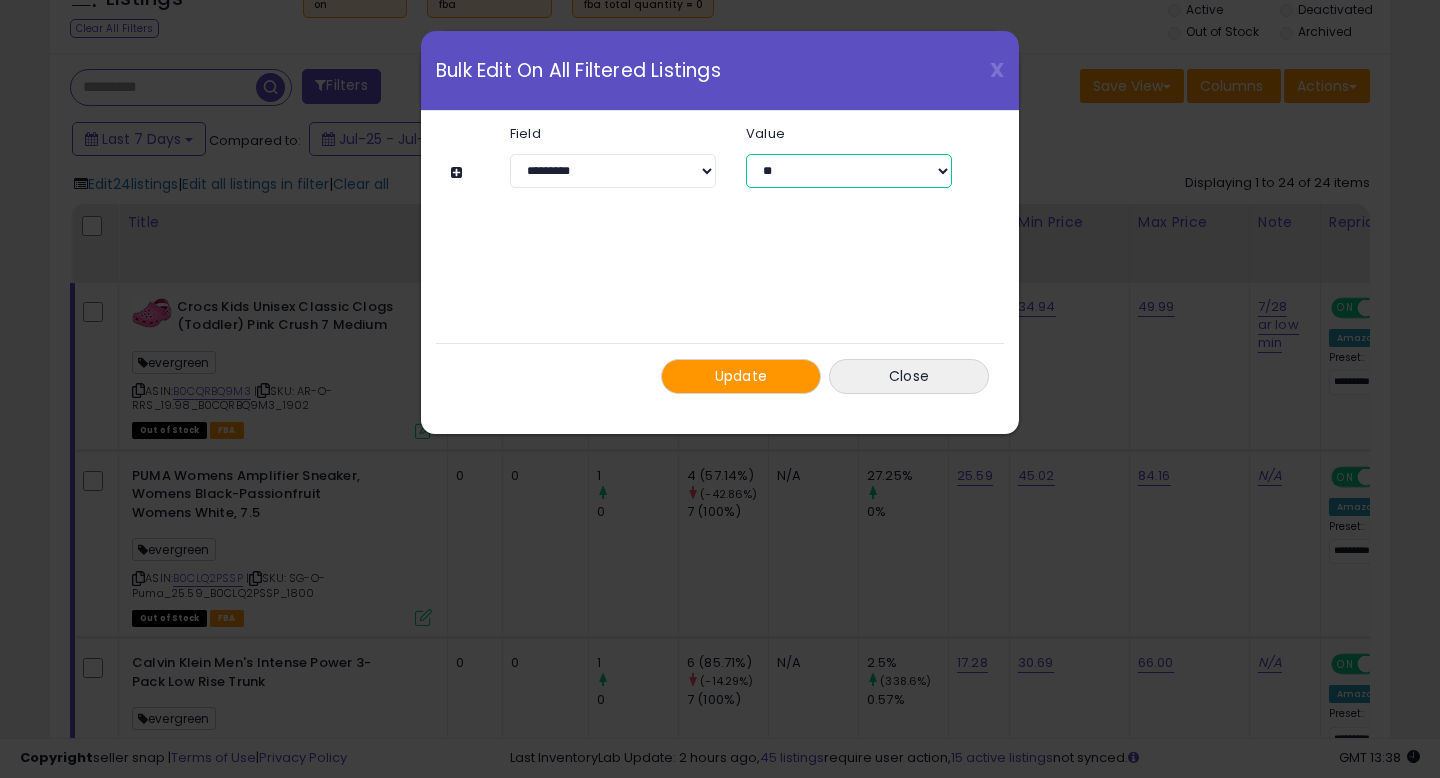 click on "**
***" at bounding box center [849, 171] 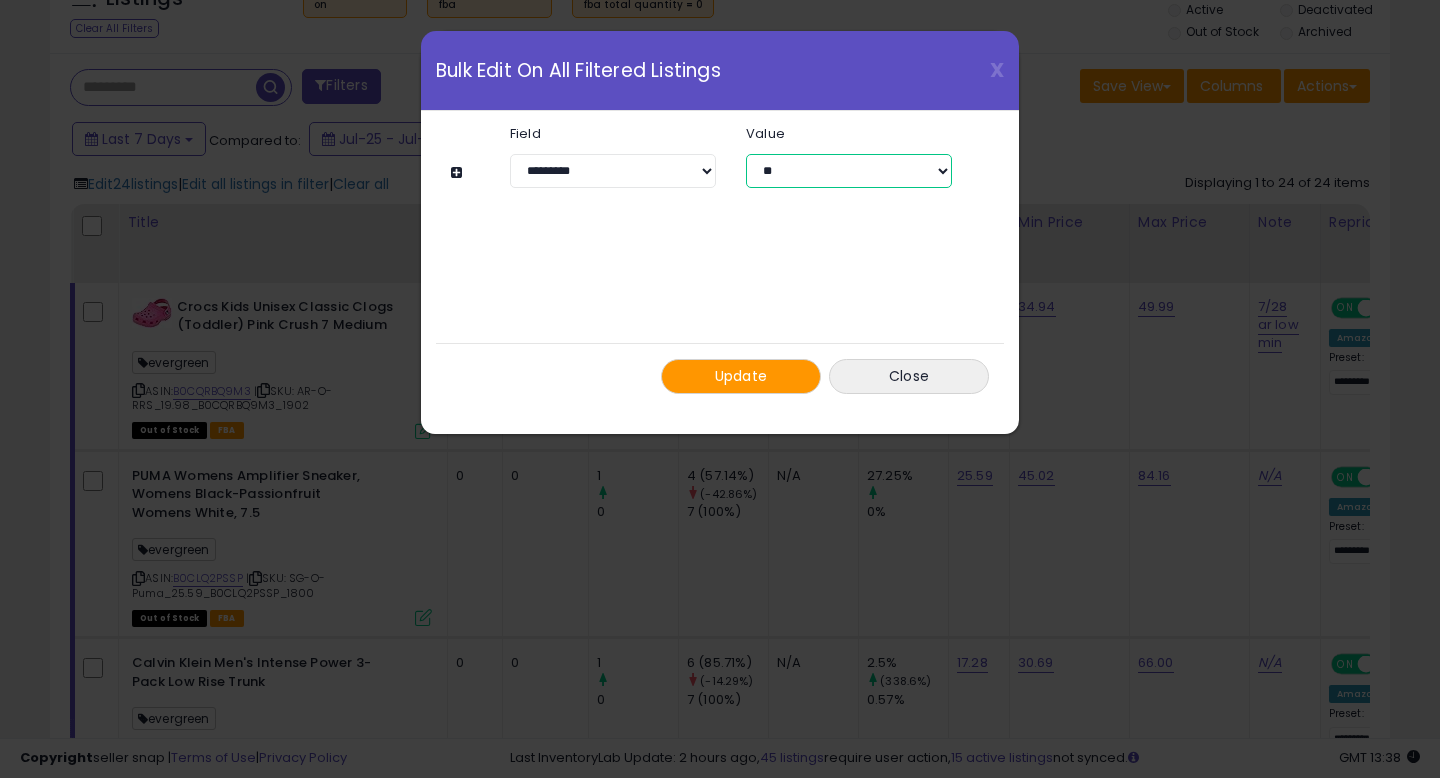 select on "***" 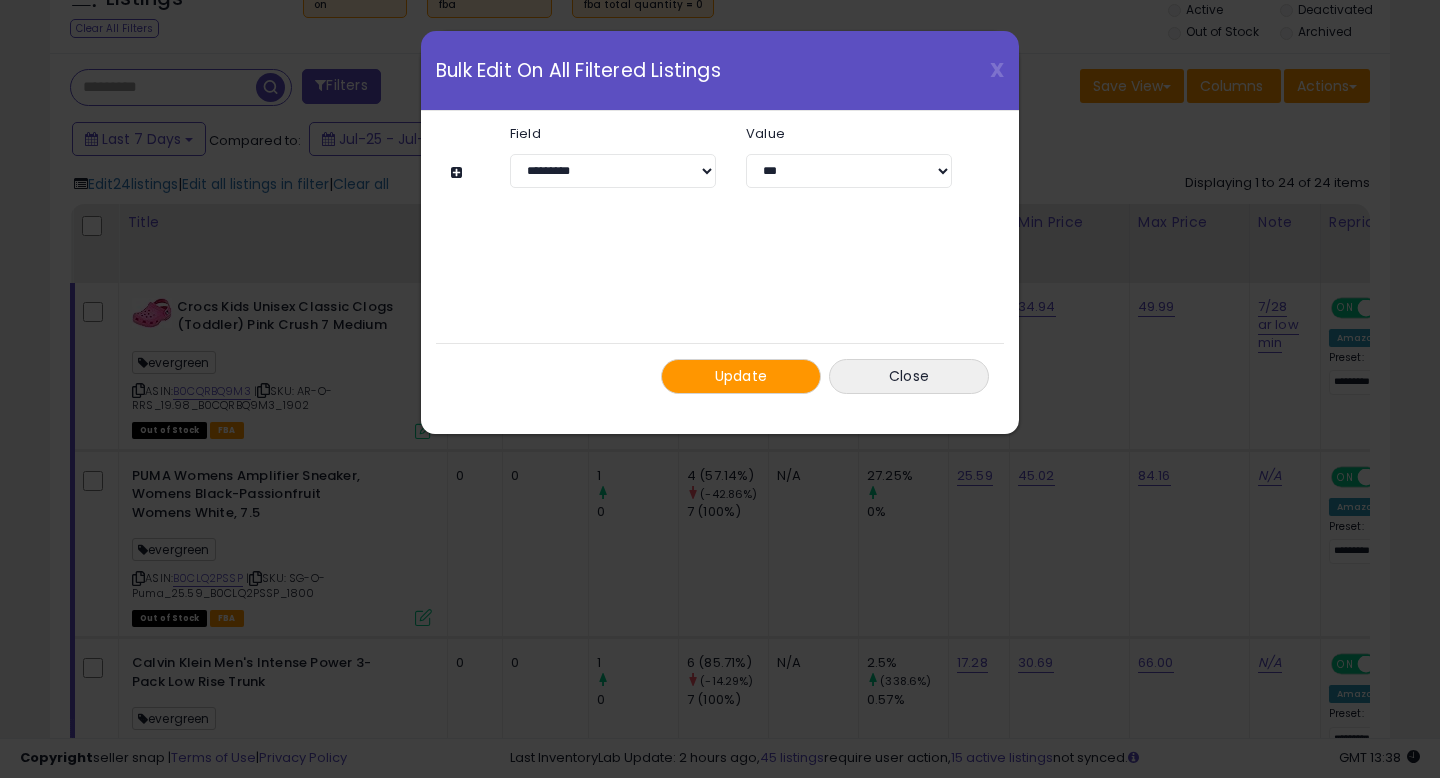 click on "Update" at bounding box center [741, 376] 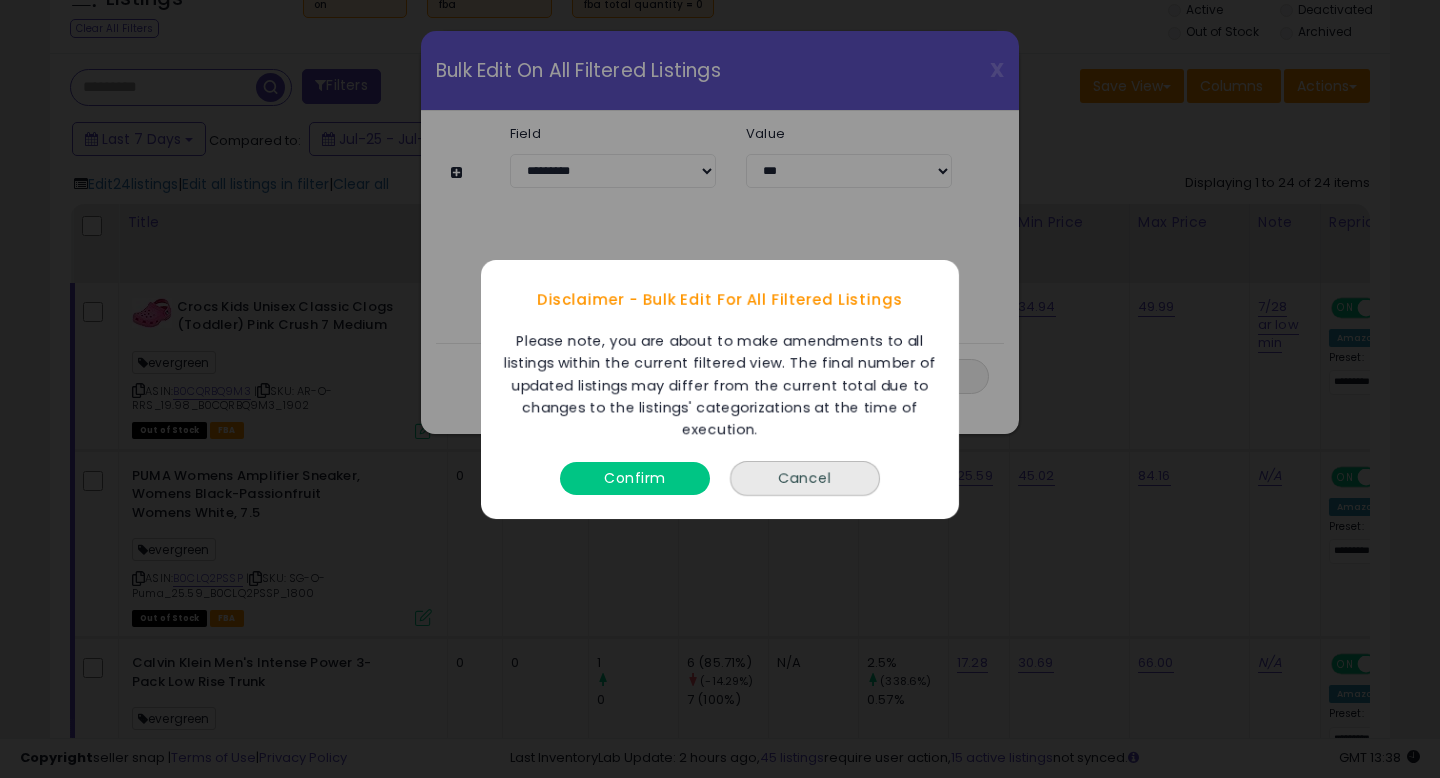 click on "Confirm" at bounding box center [635, 472] 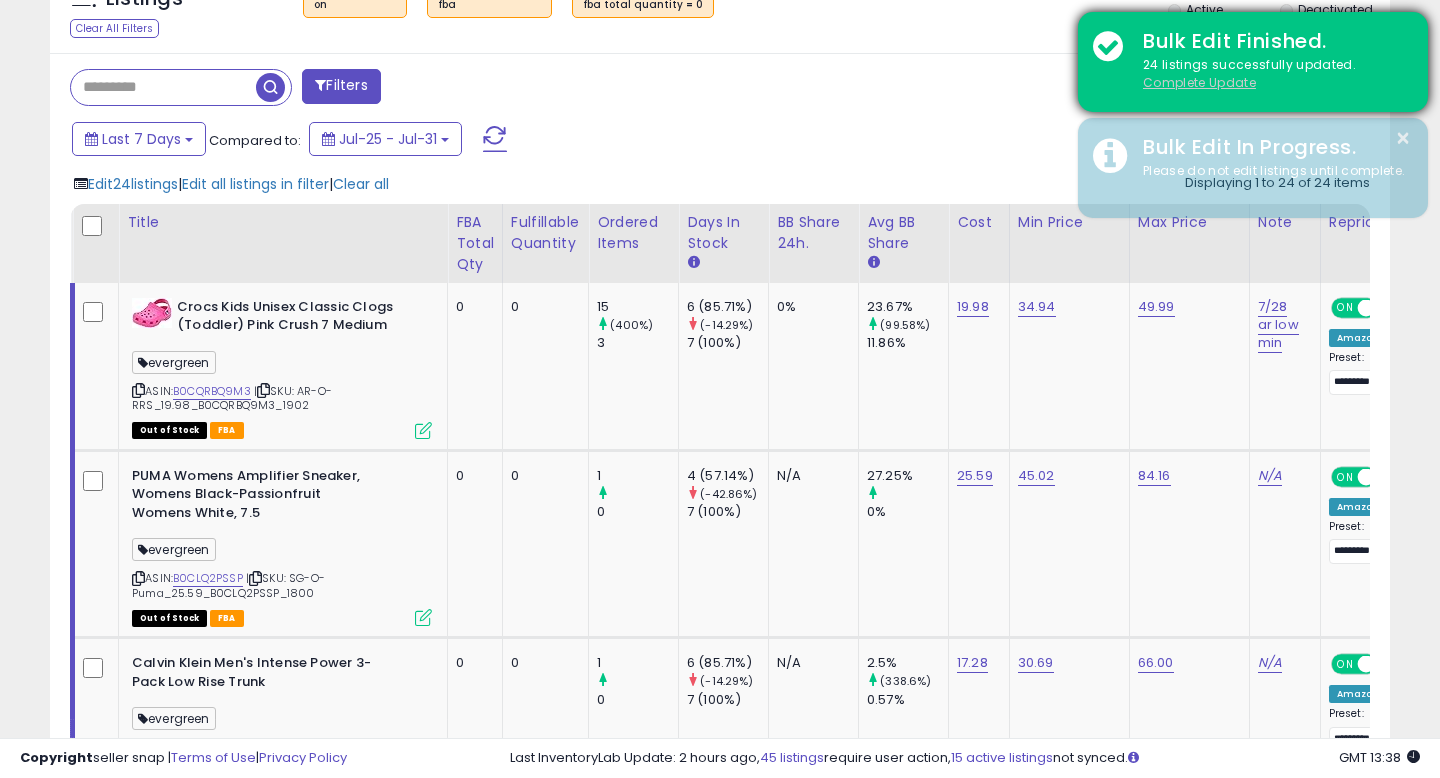 click on "Complete Update" at bounding box center (1199, 82) 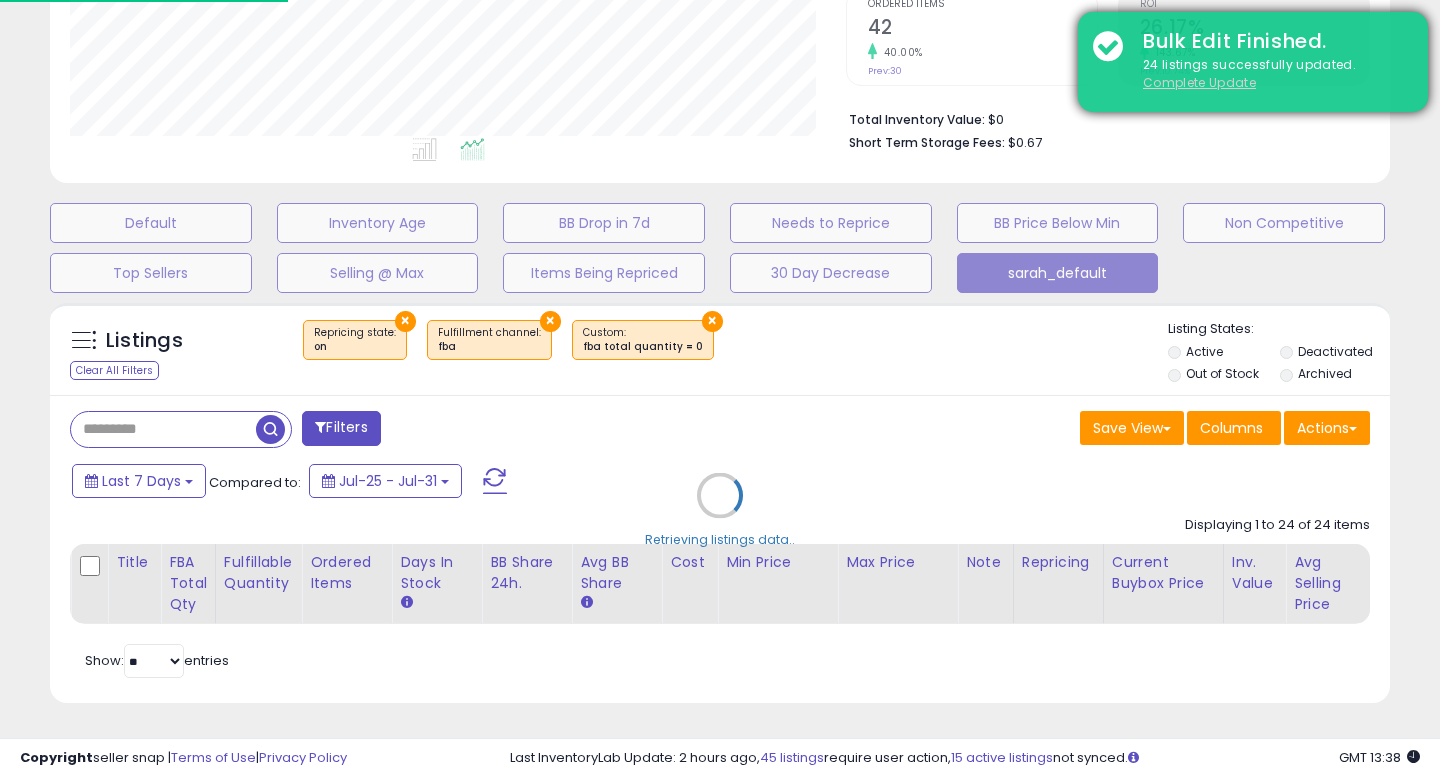 scroll, scrollTop: 427, scrollLeft: 0, axis: vertical 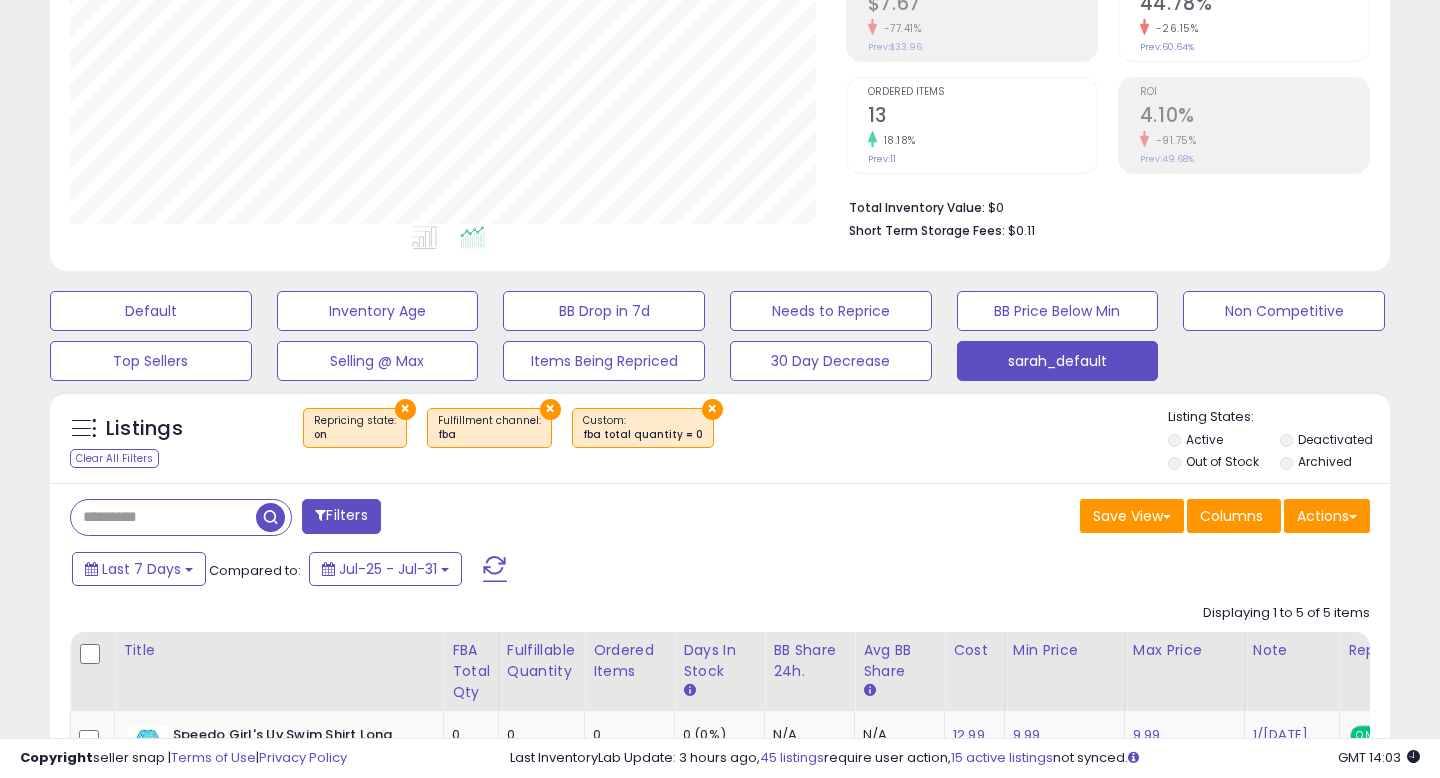 click on "Listings" at bounding box center (152, 434) 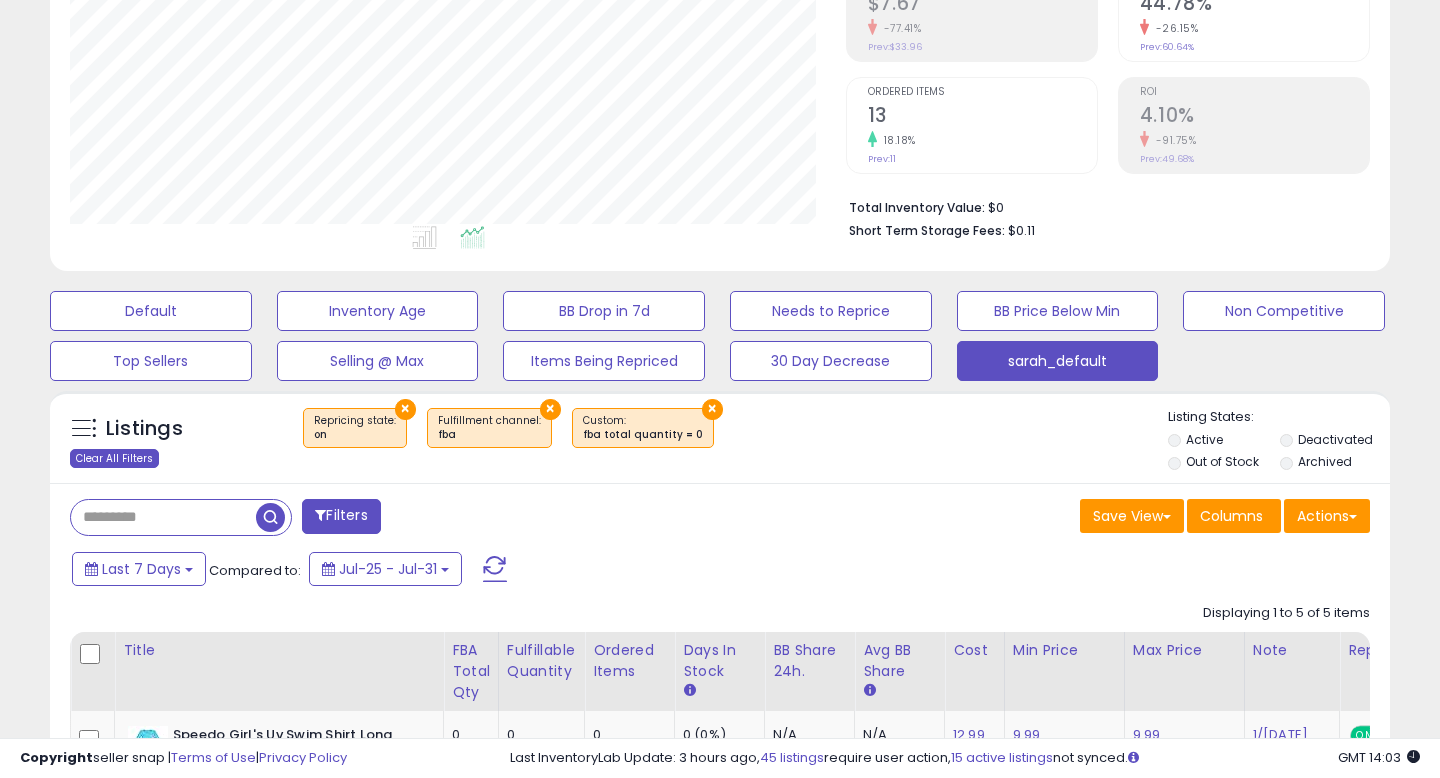 click on "Clear All Filters" at bounding box center [114, 458] 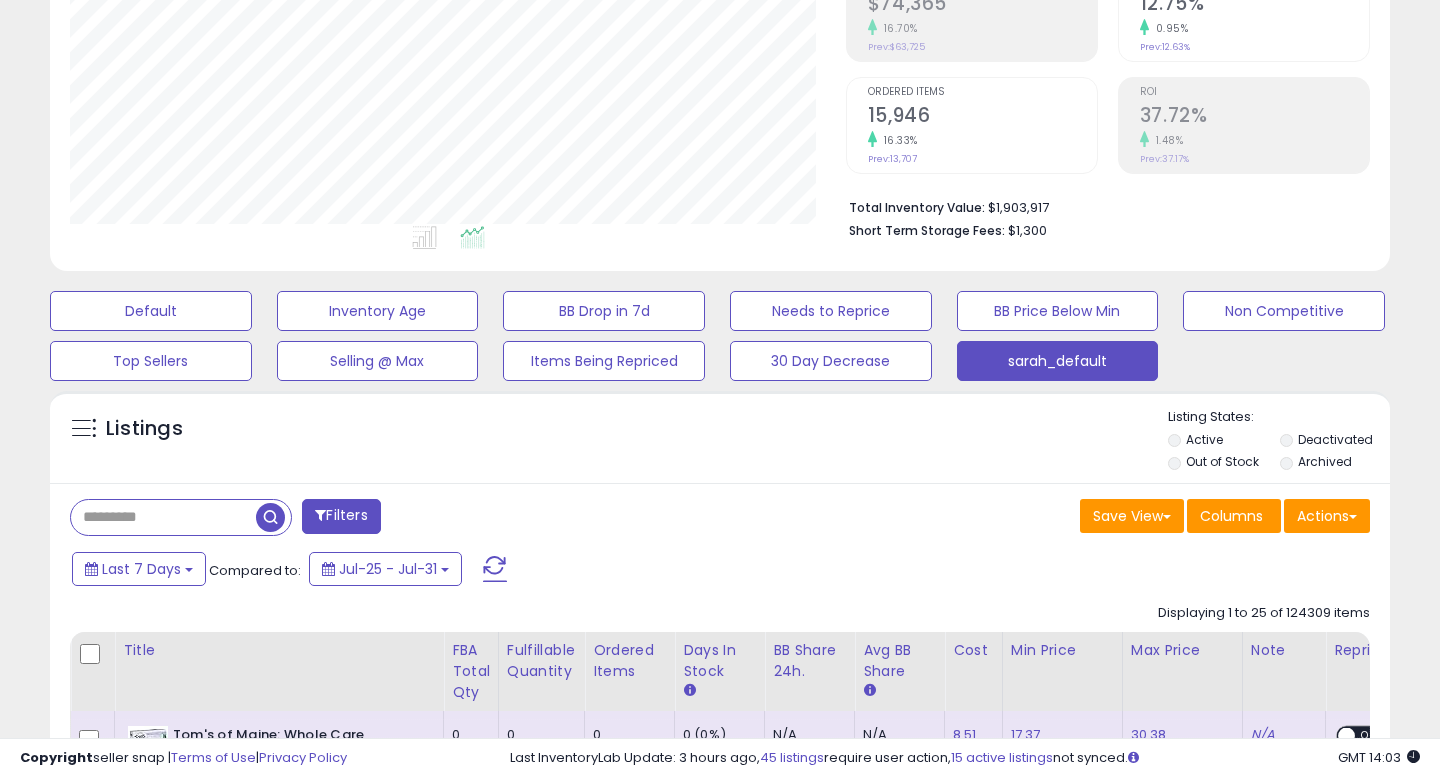scroll, scrollTop: 999590, scrollLeft: 999224, axis: both 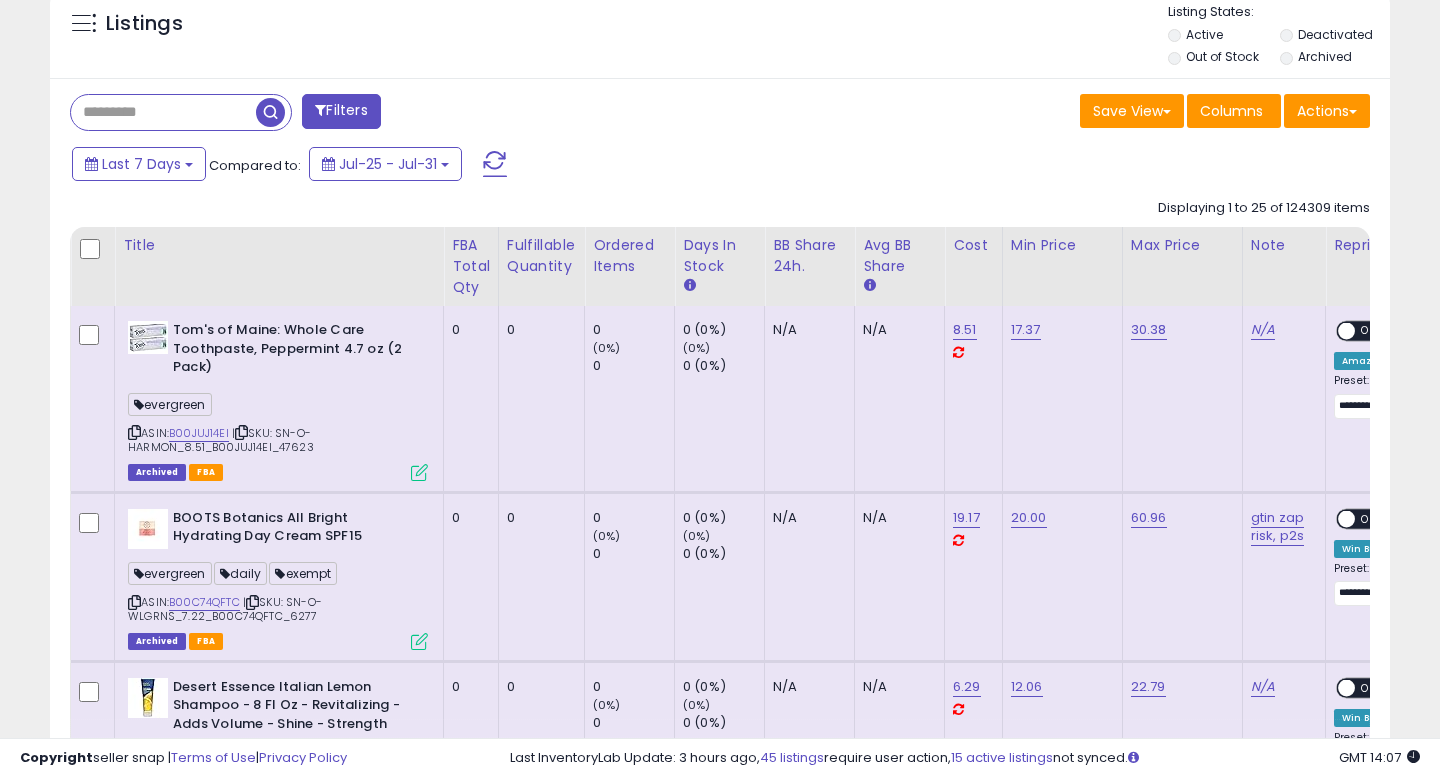 click at bounding box center (163, 112) 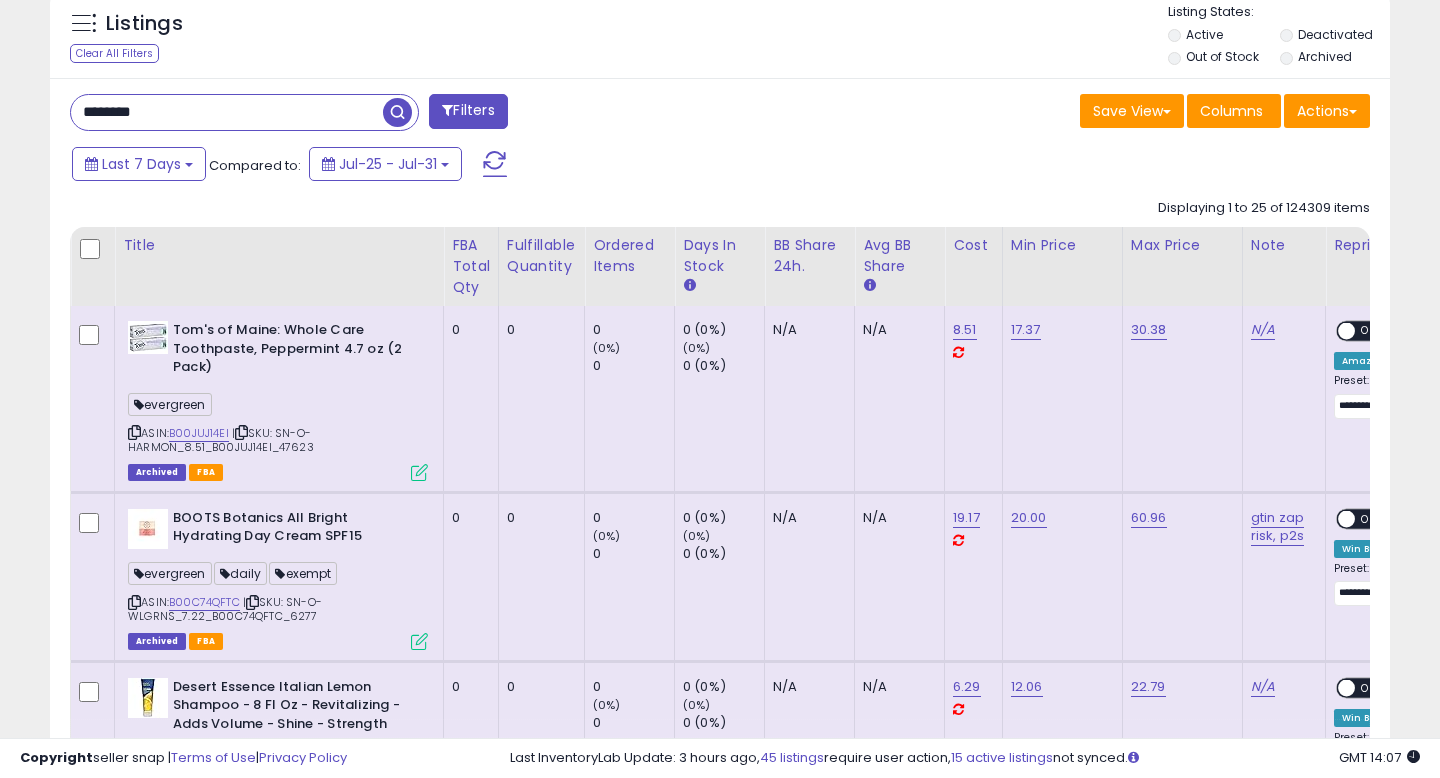type on "********" 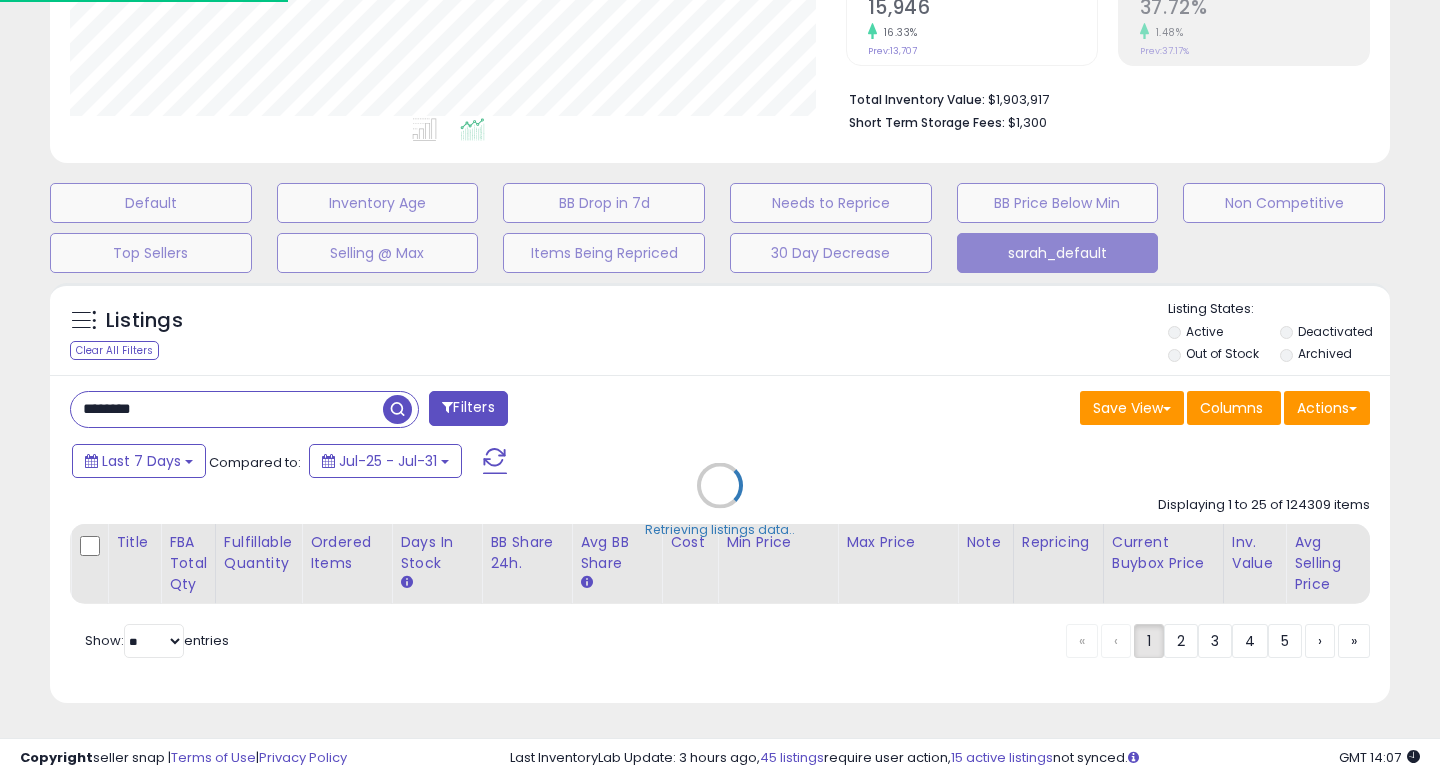 scroll, scrollTop: 447, scrollLeft: 0, axis: vertical 